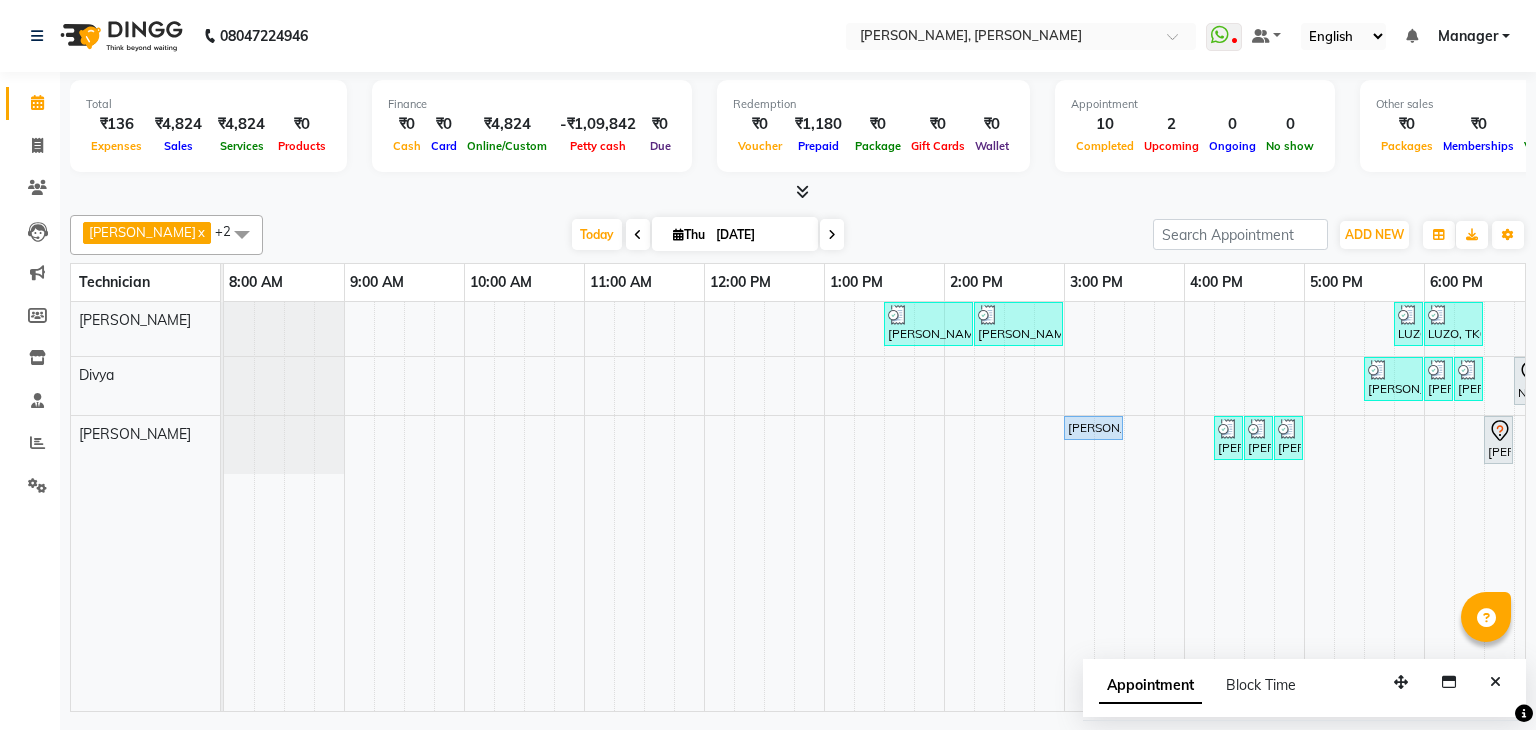 scroll, scrollTop: 0, scrollLeft: 0, axis: both 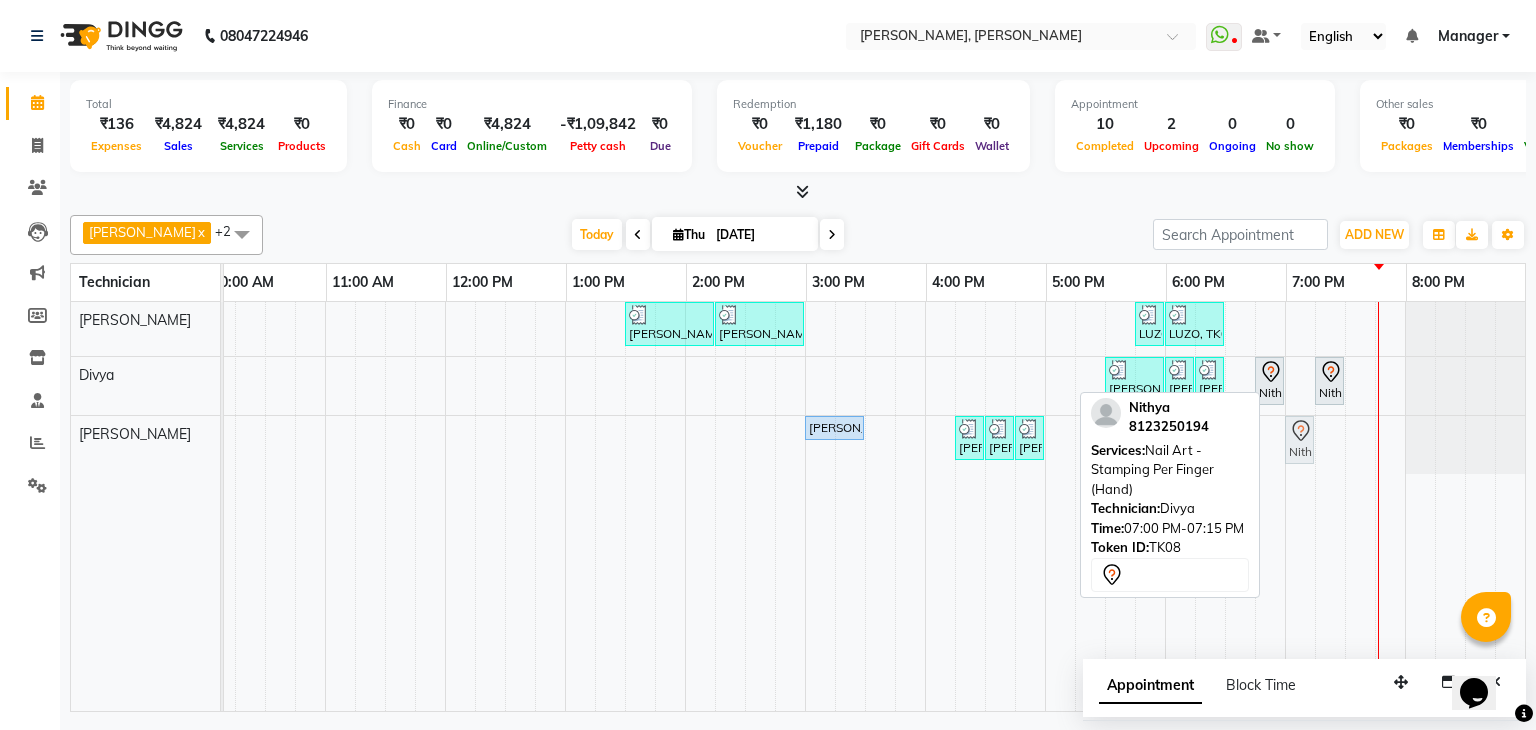 drag, startPoint x: 1281, startPoint y: 381, endPoint x: 1283, endPoint y: 432, distance: 51.0392 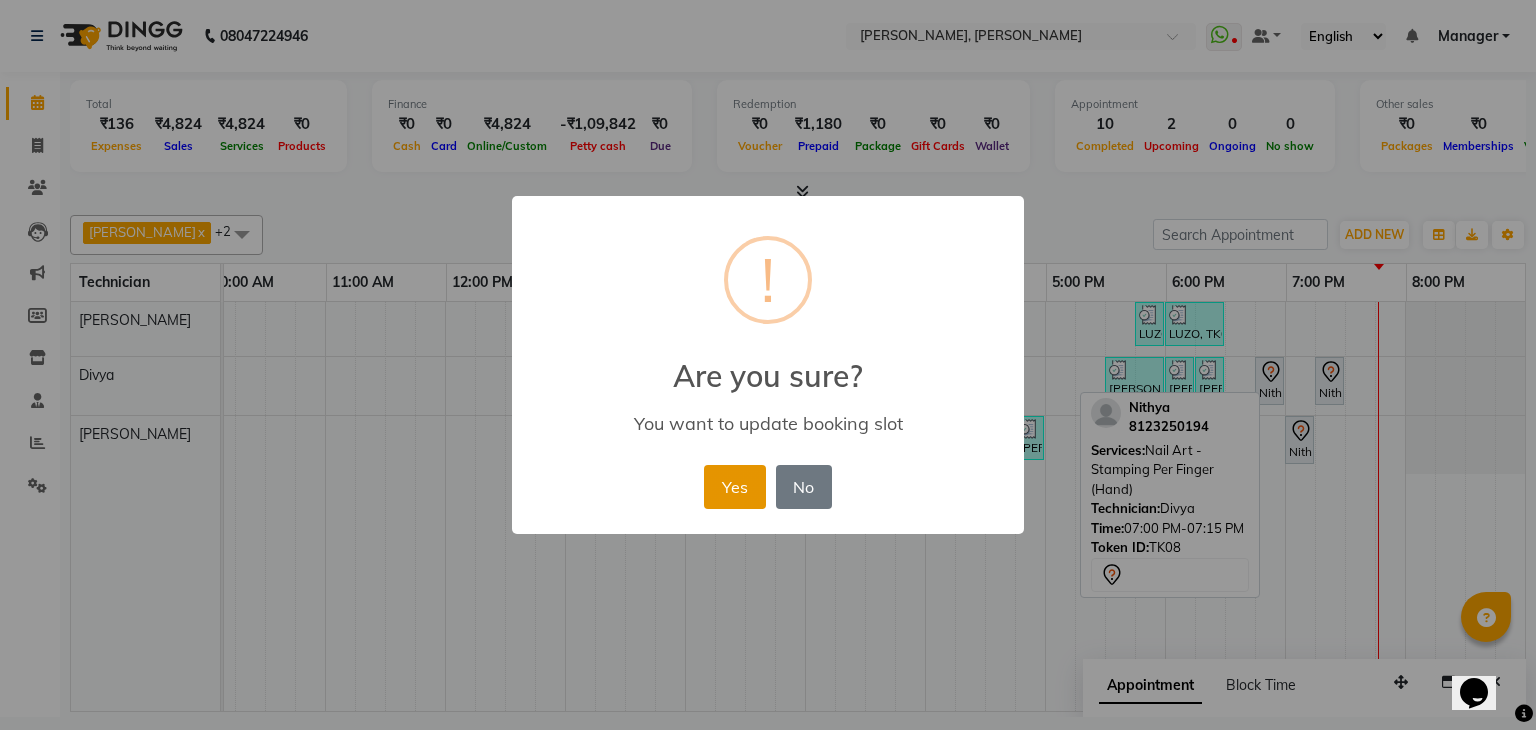 click on "Yes" at bounding box center [734, 487] 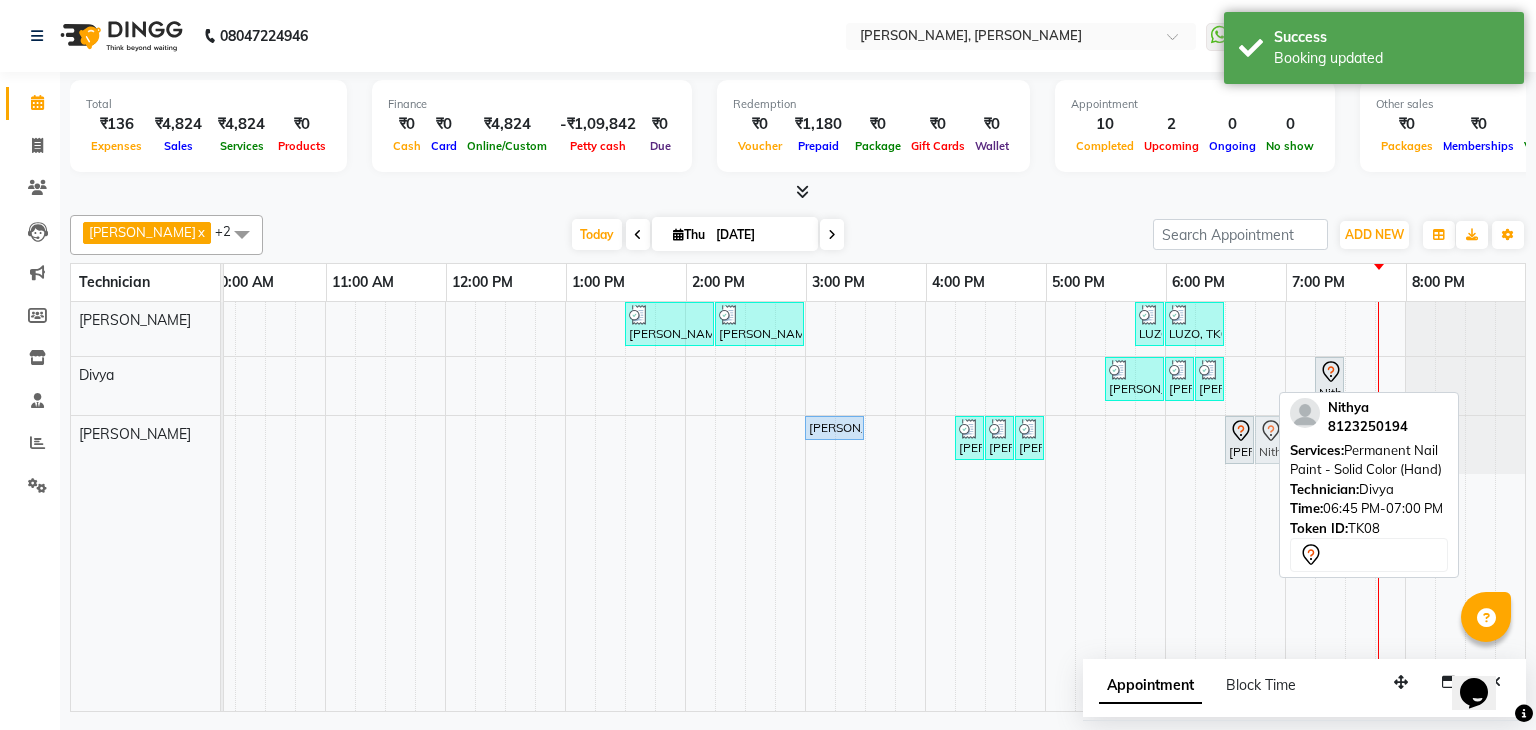 drag, startPoint x: 1256, startPoint y: 377, endPoint x: 1251, endPoint y: 427, distance: 50.24938 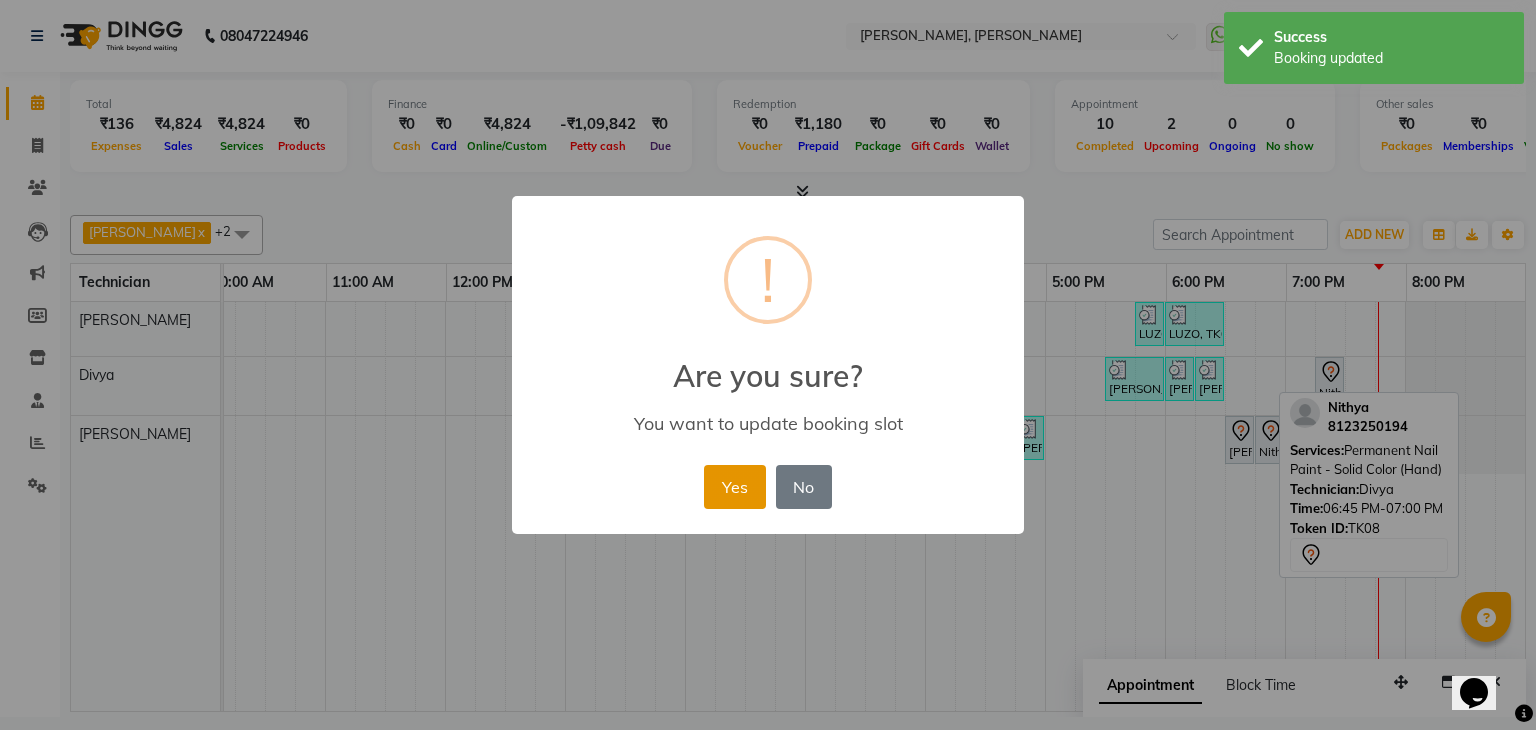 click on "Yes" at bounding box center (734, 487) 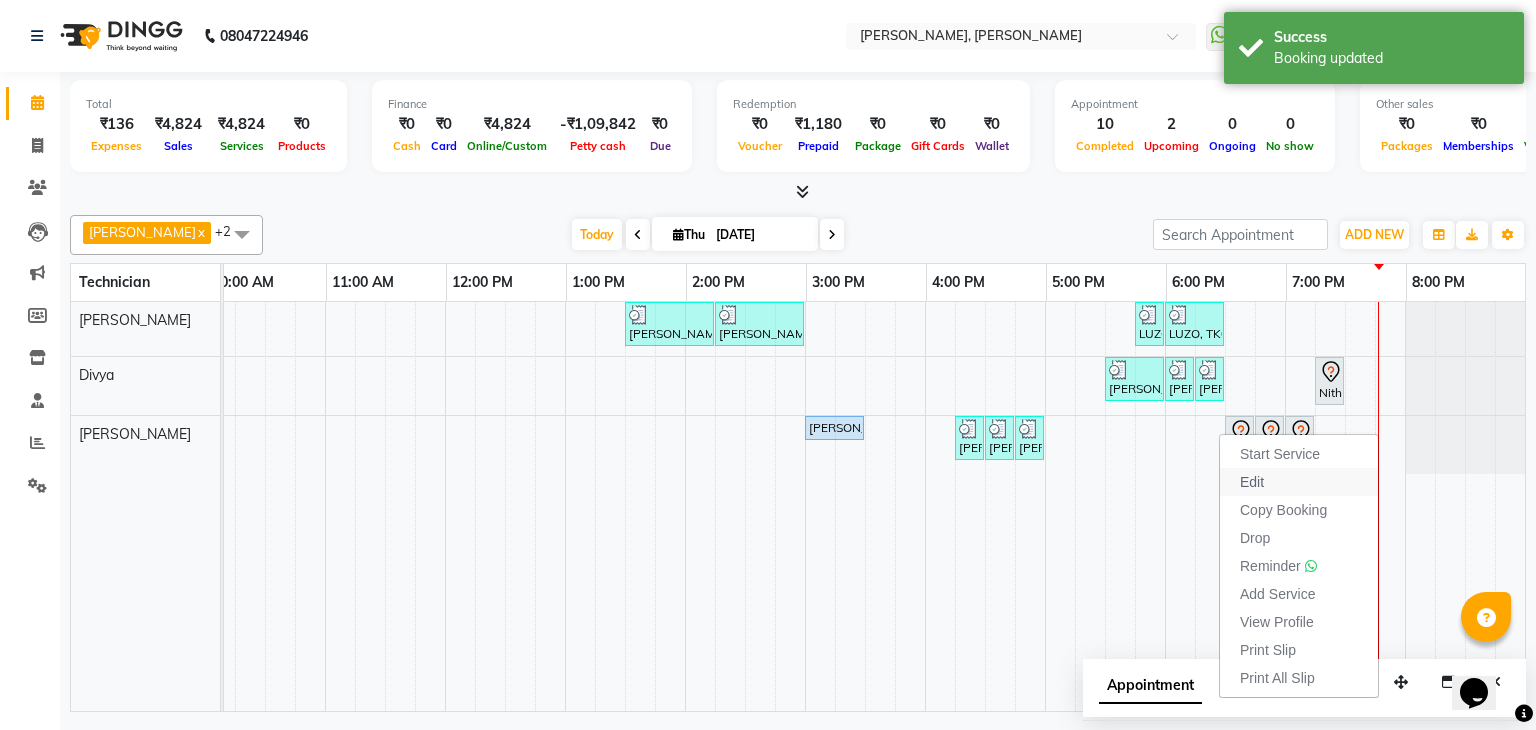 click on "Edit" at bounding box center (1299, 482) 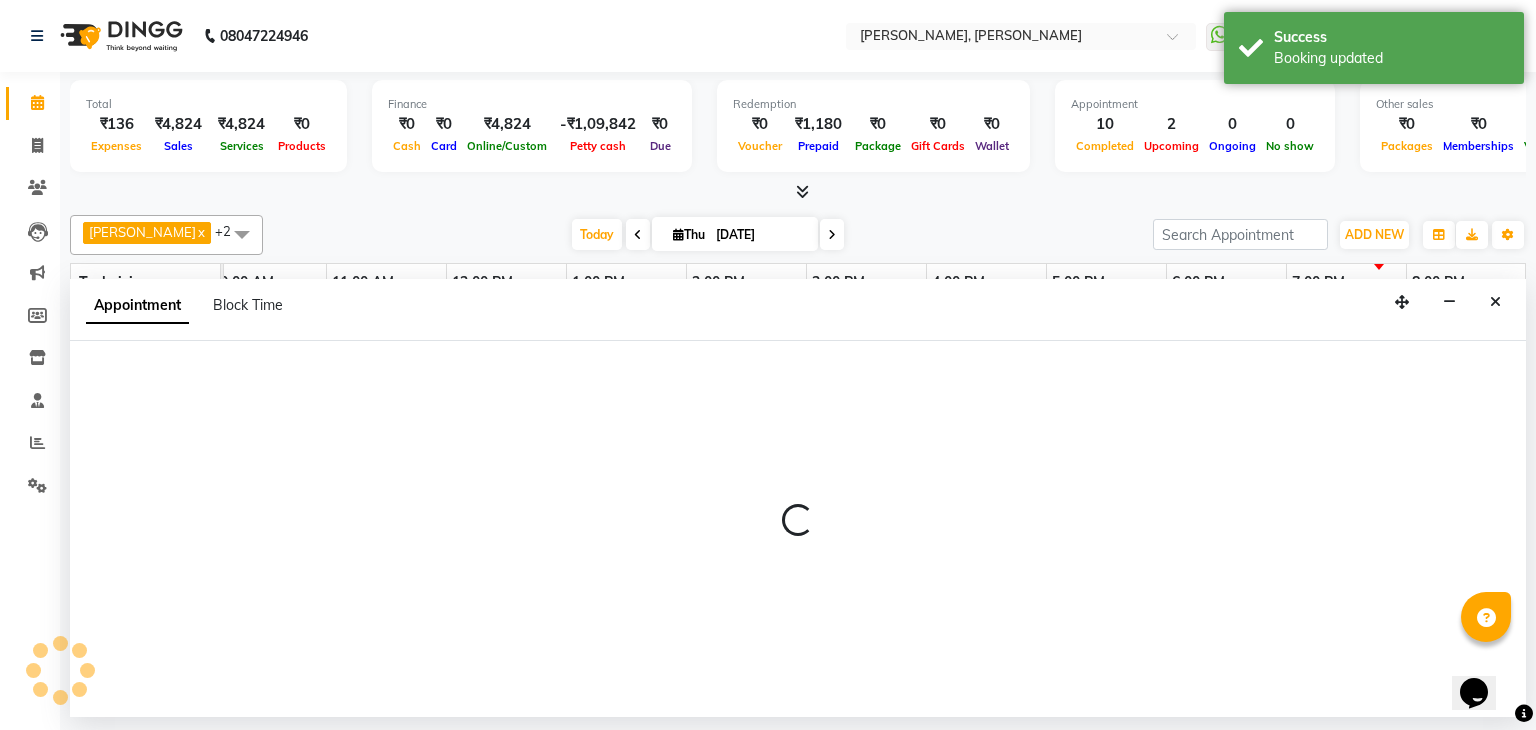 select on "1110" 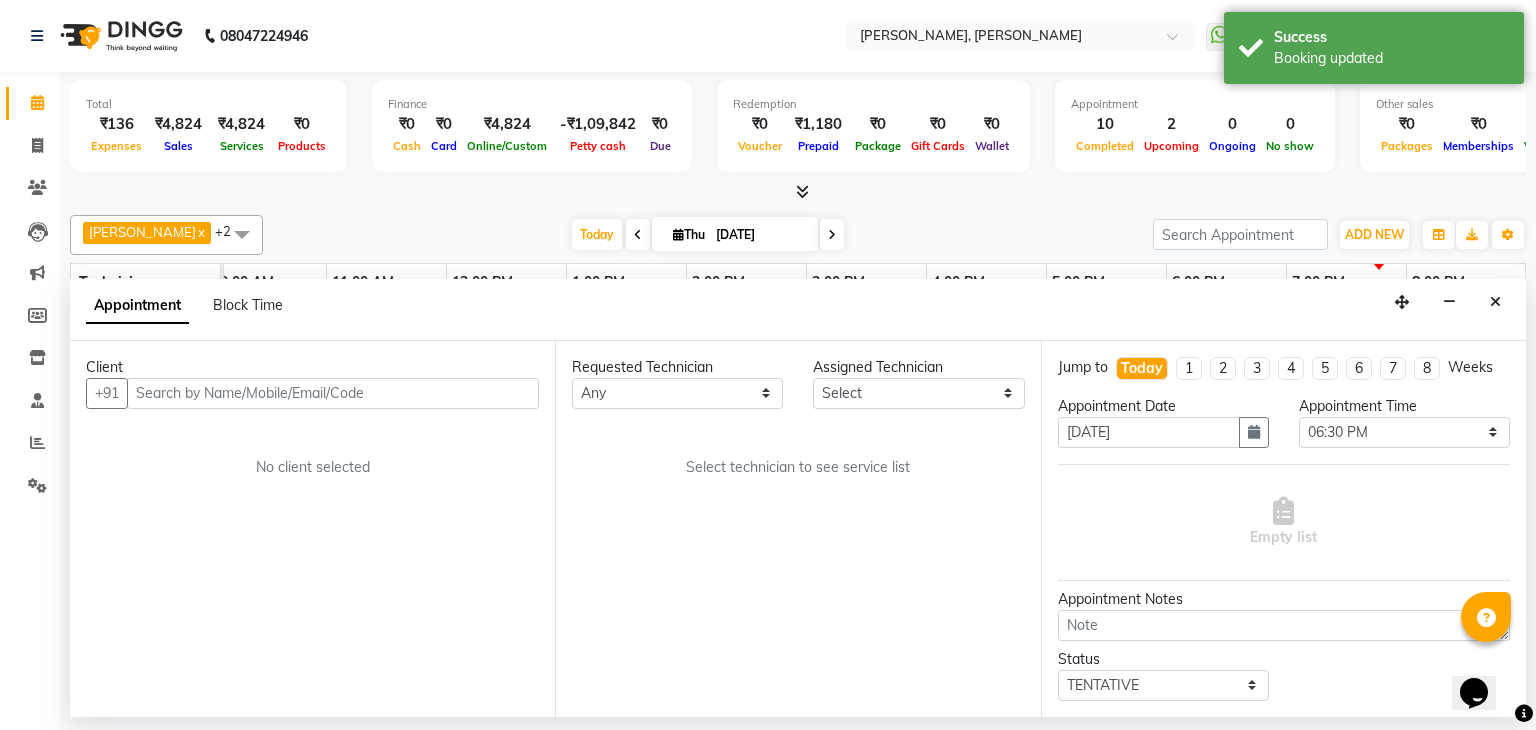 select on "81777" 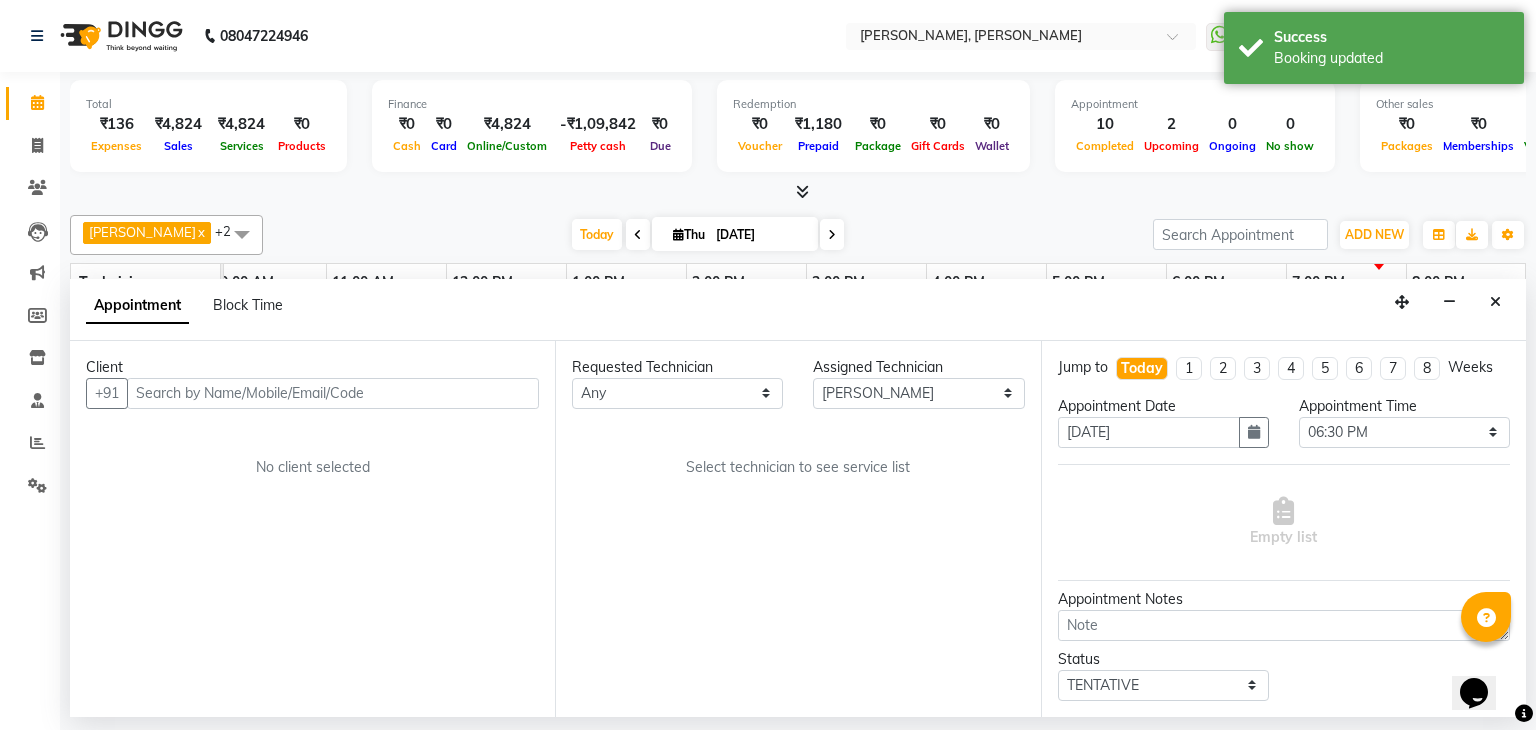 scroll, scrollTop: 0, scrollLeft: 0, axis: both 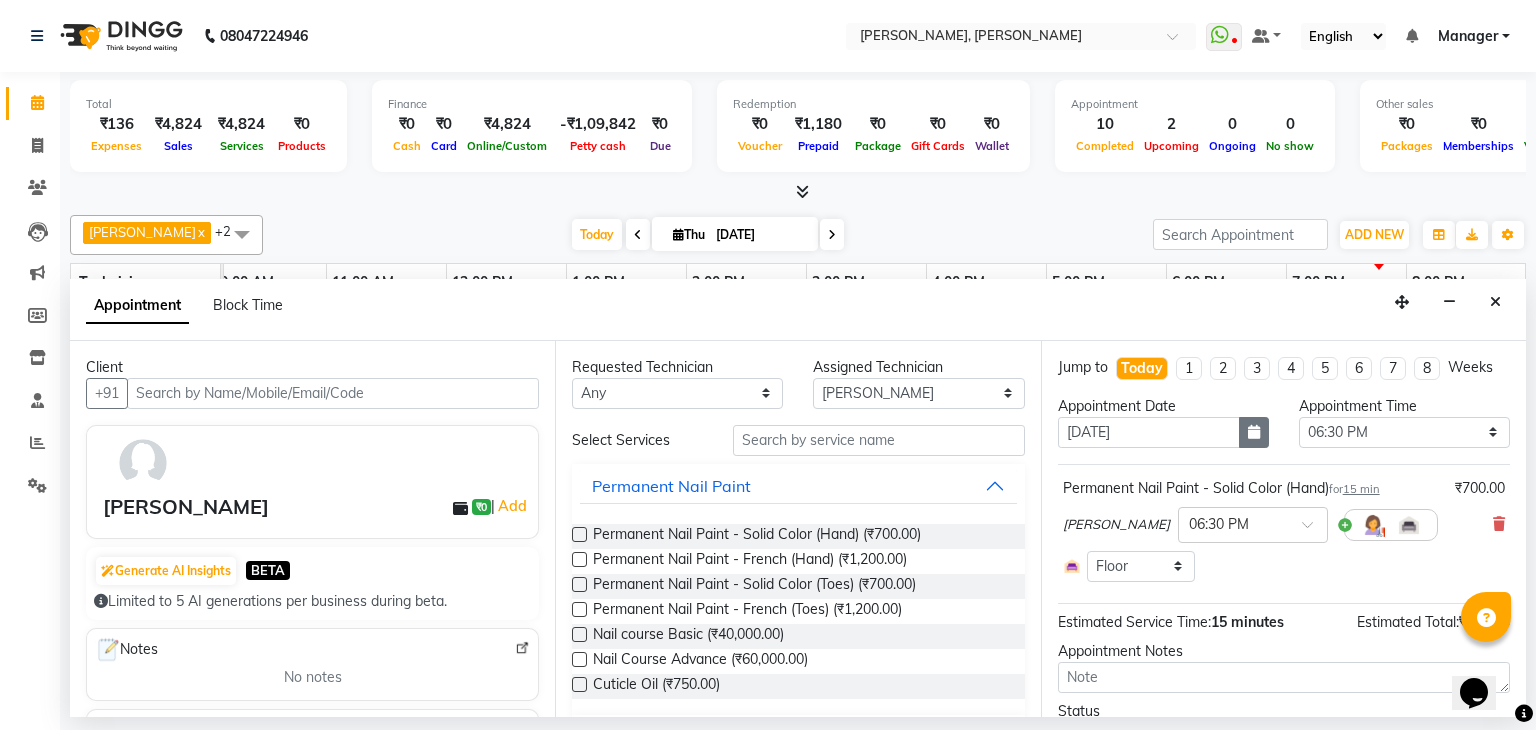 click at bounding box center [1254, 432] 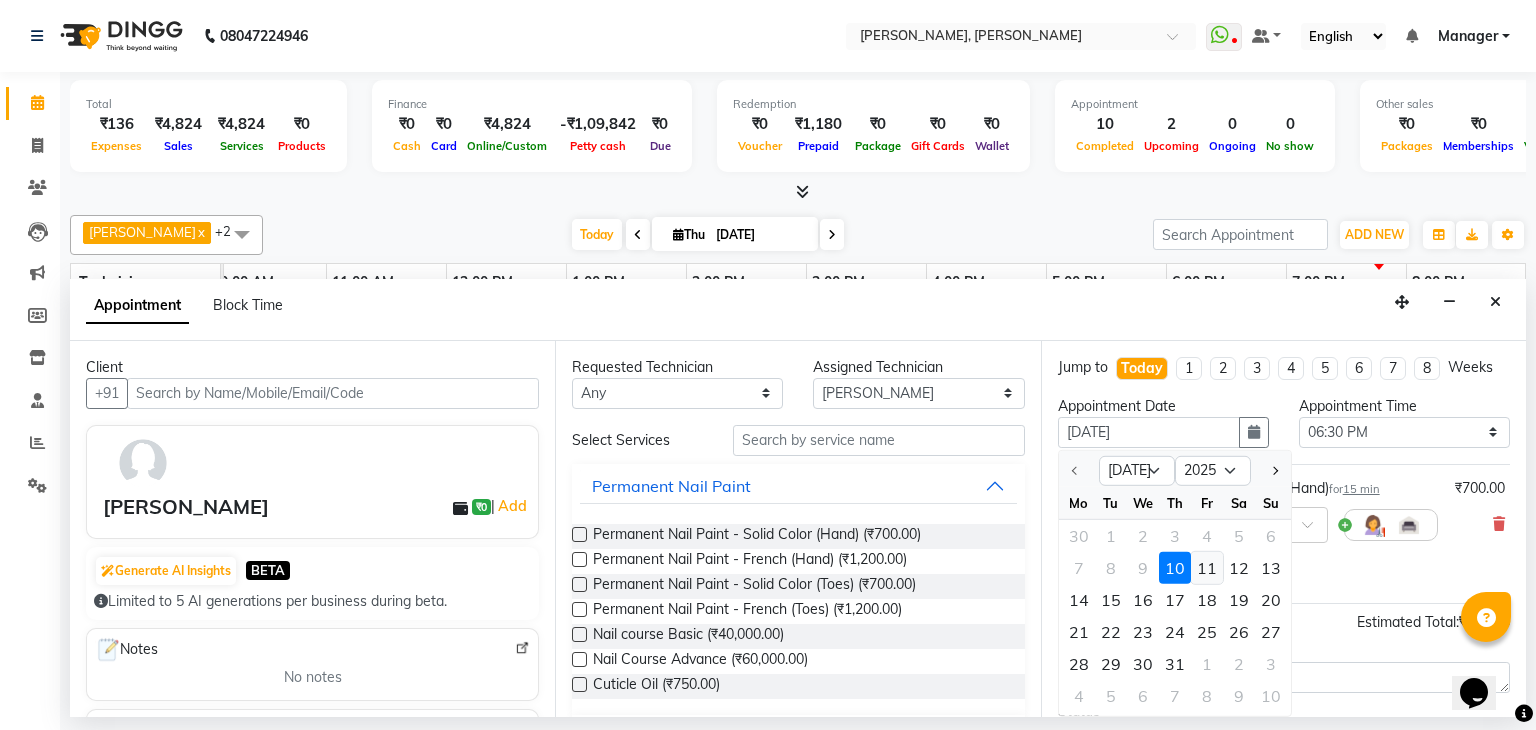 click on "11" at bounding box center [1207, 568] 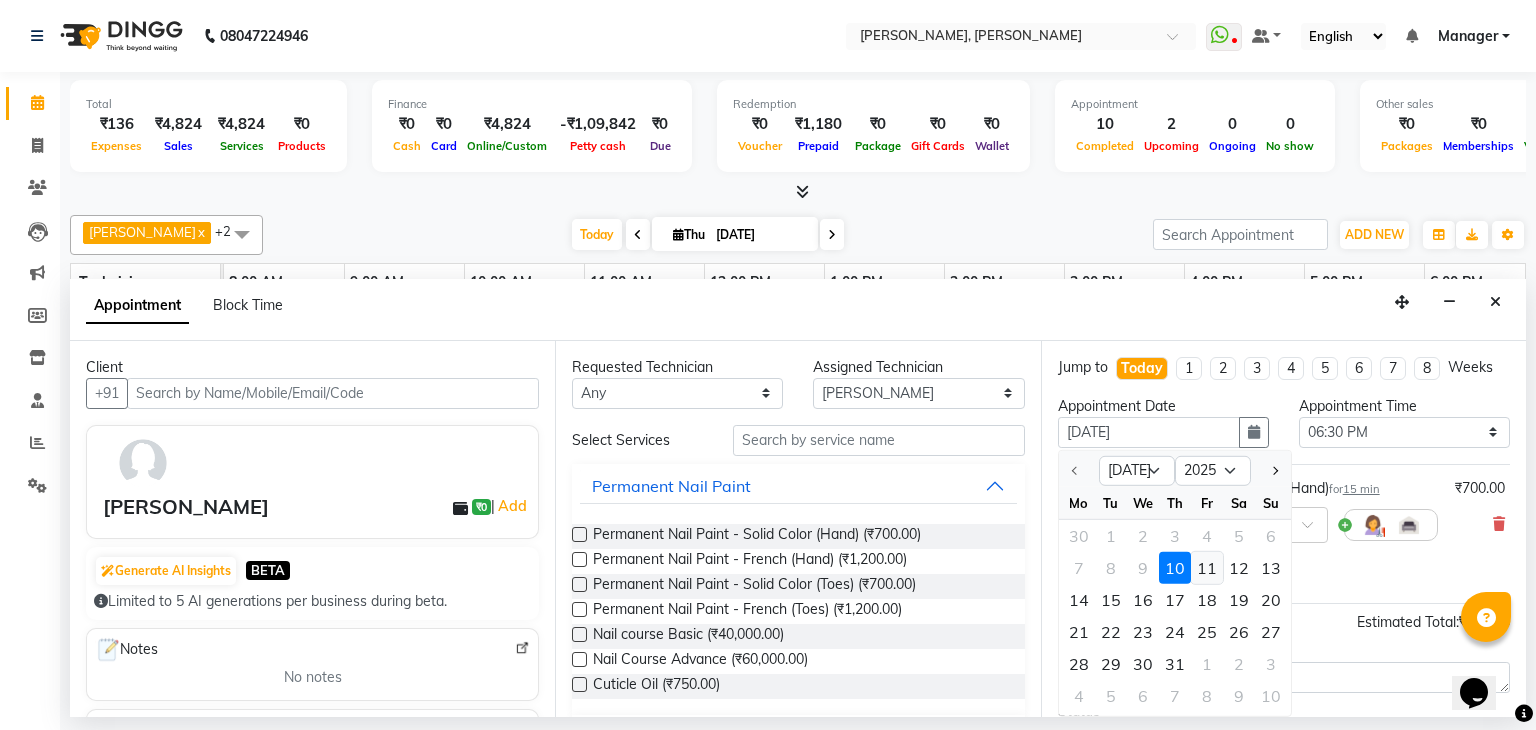 select on "1110" 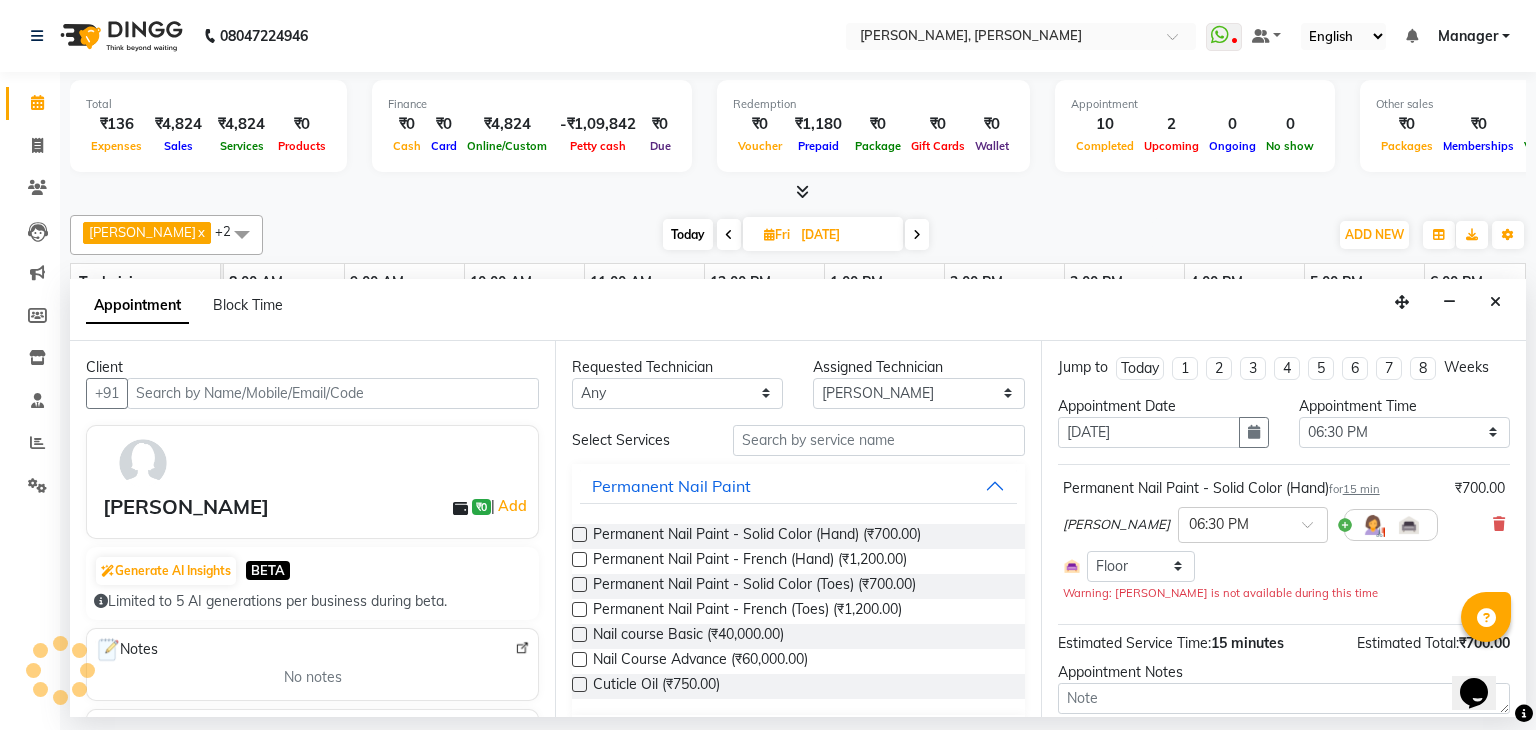 scroll, scrollTop: 0, scrollLeft: 258, axis: horizontal 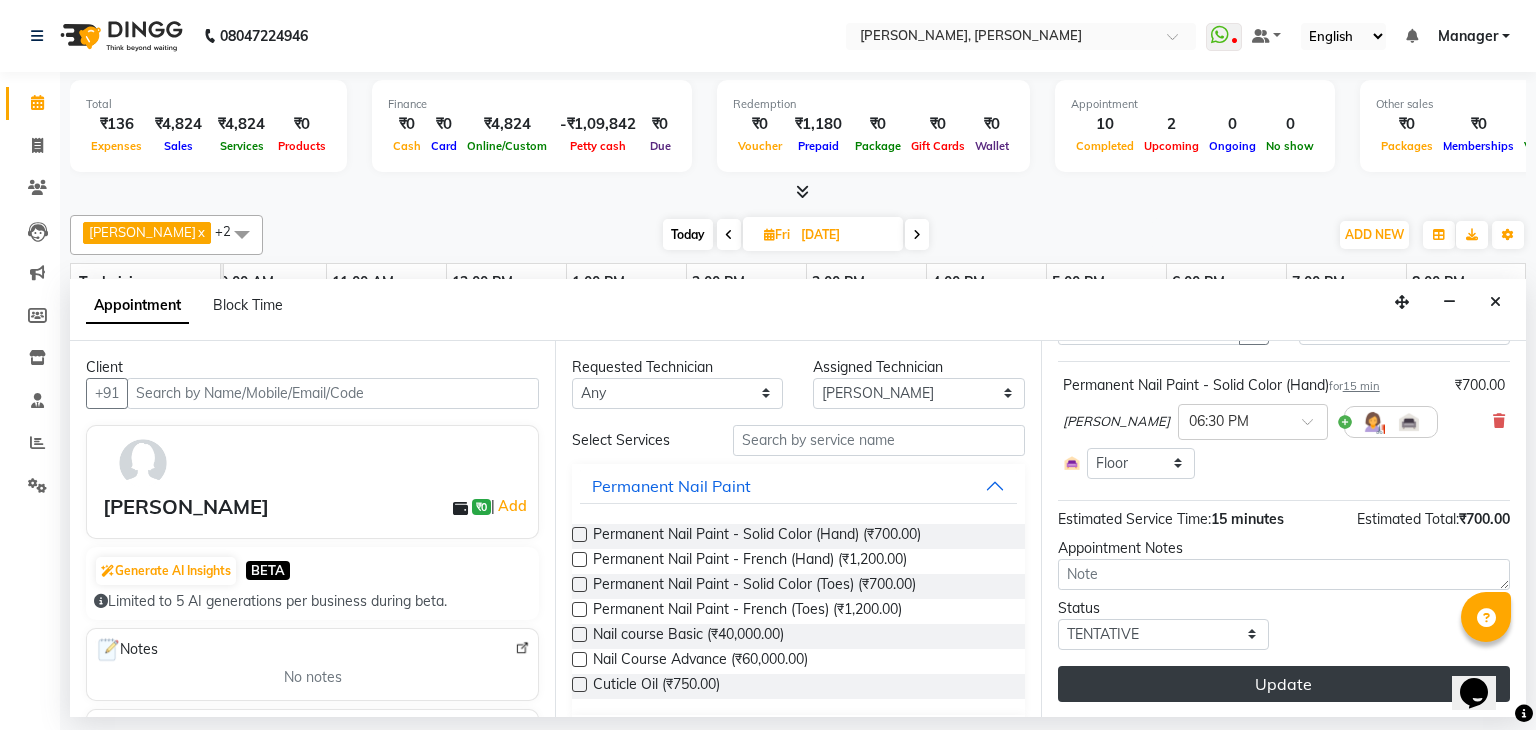 click on "Update" at bounding box center [1284, 684] 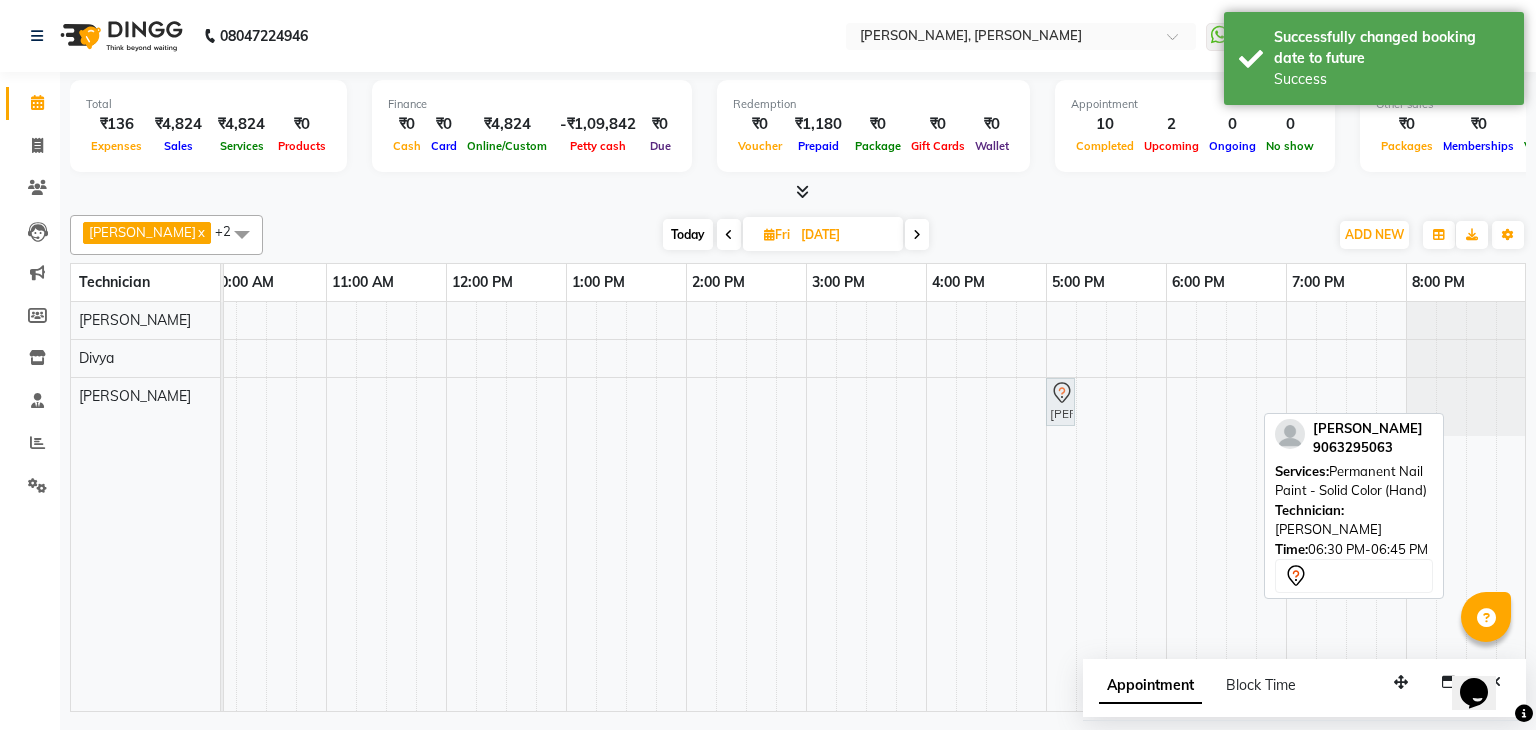 drag, startPoint x: 1243, startPoint y: 389, endPoint x: 1060, endPoint y: 412, distance: 184.4397 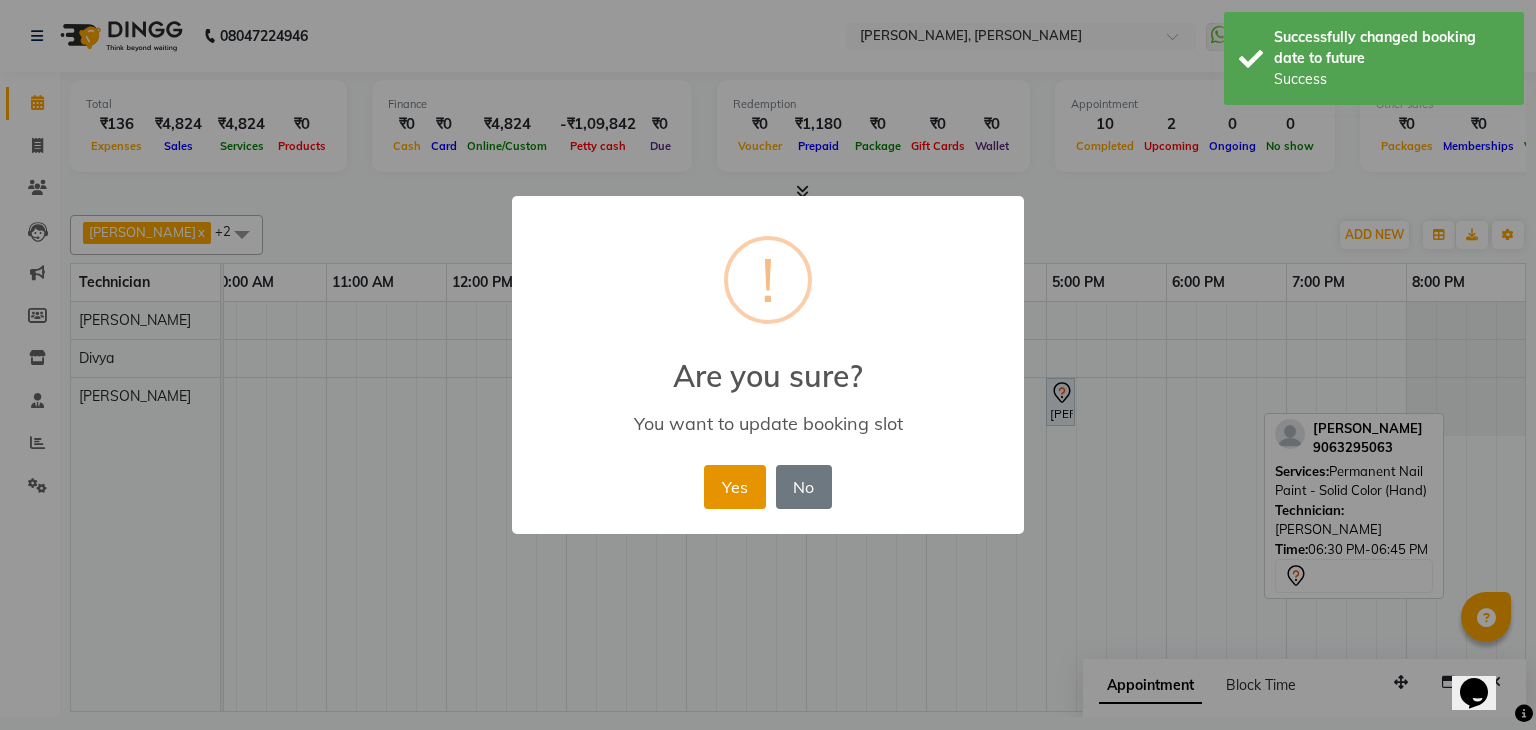 click on "Yes" at bounding box center [734, 487] 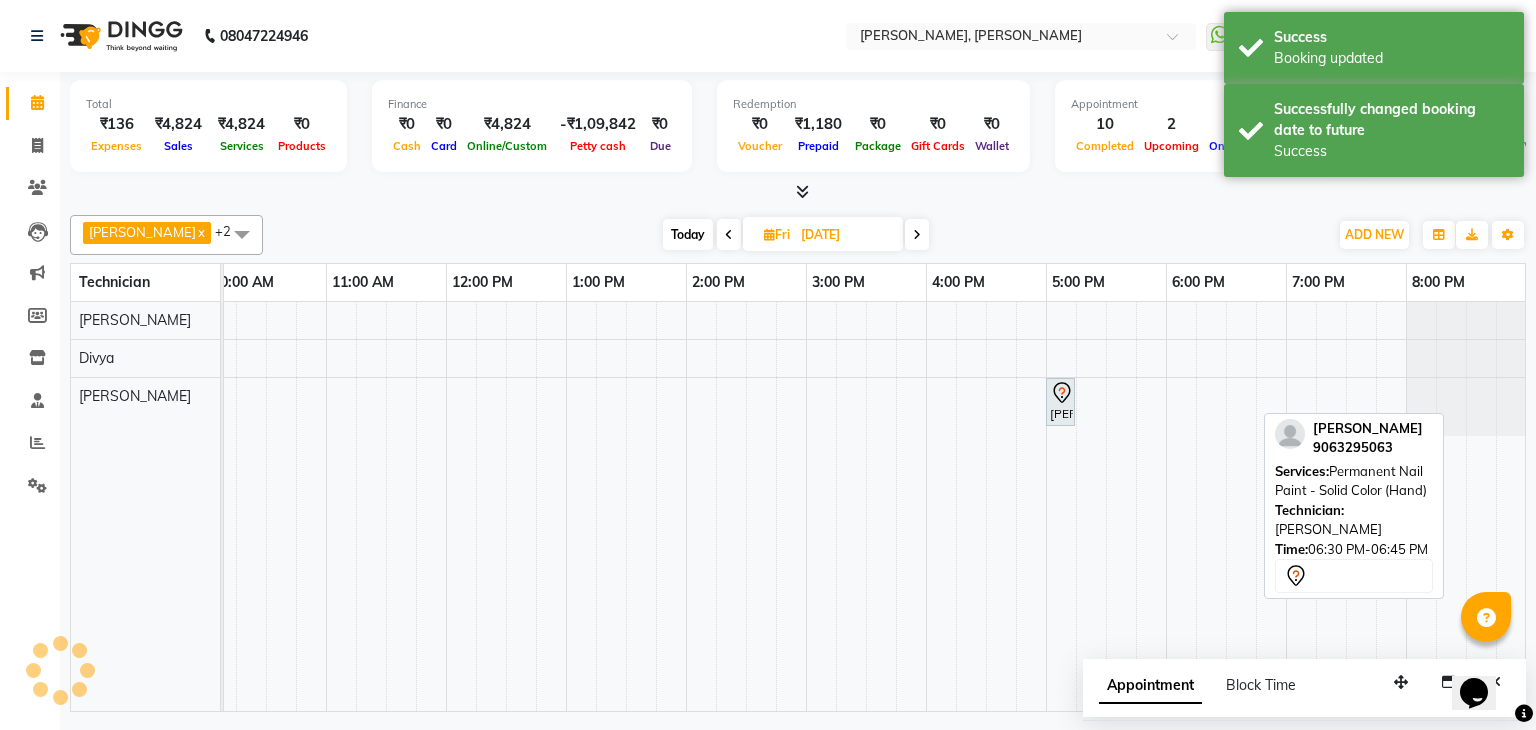 scroll, scrollTop: 0, scrollLeft: 145, axis: horizontal 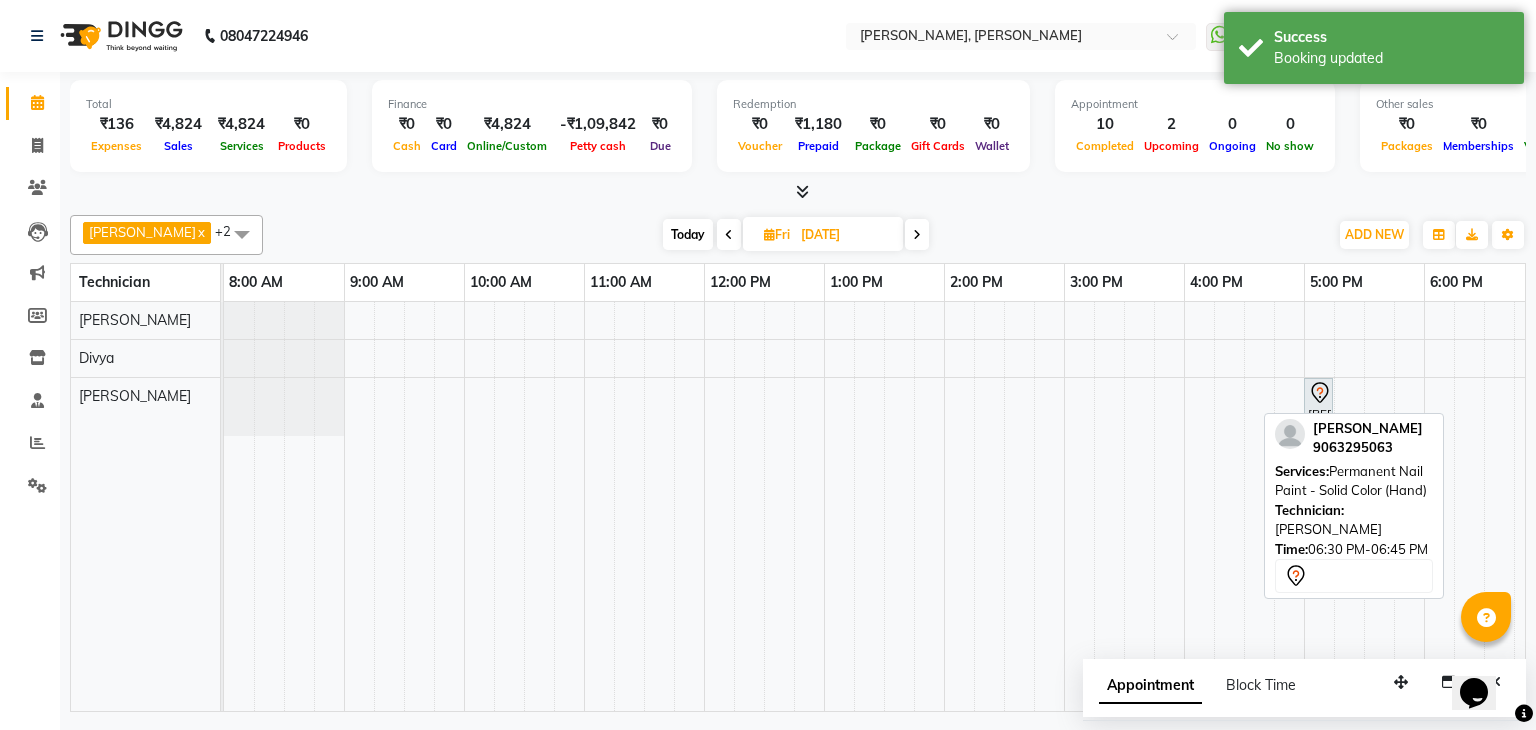click on "Today" at bounding box center (688, 234) 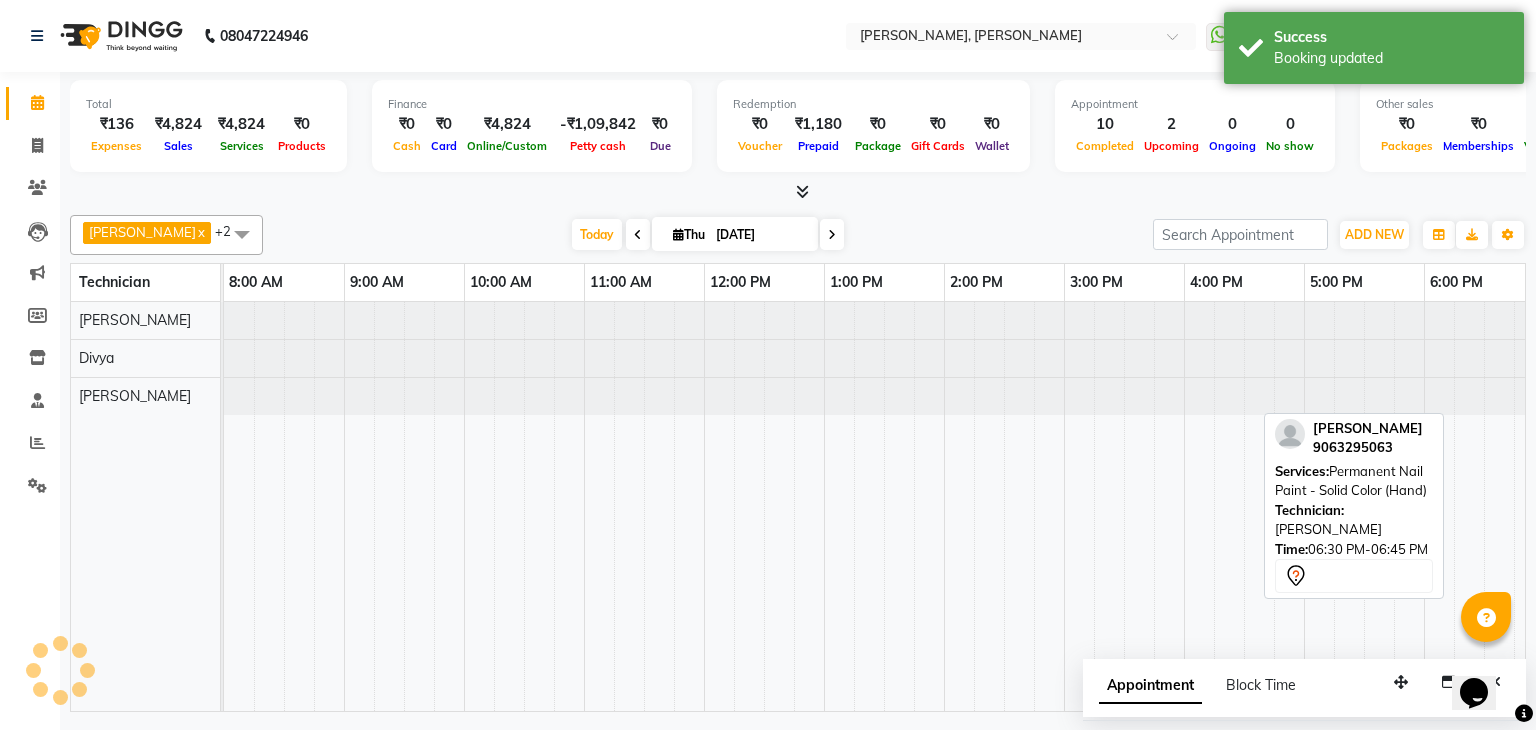 scroll, scrollTop: 0, scrollLeft: 258, axis: horizontal 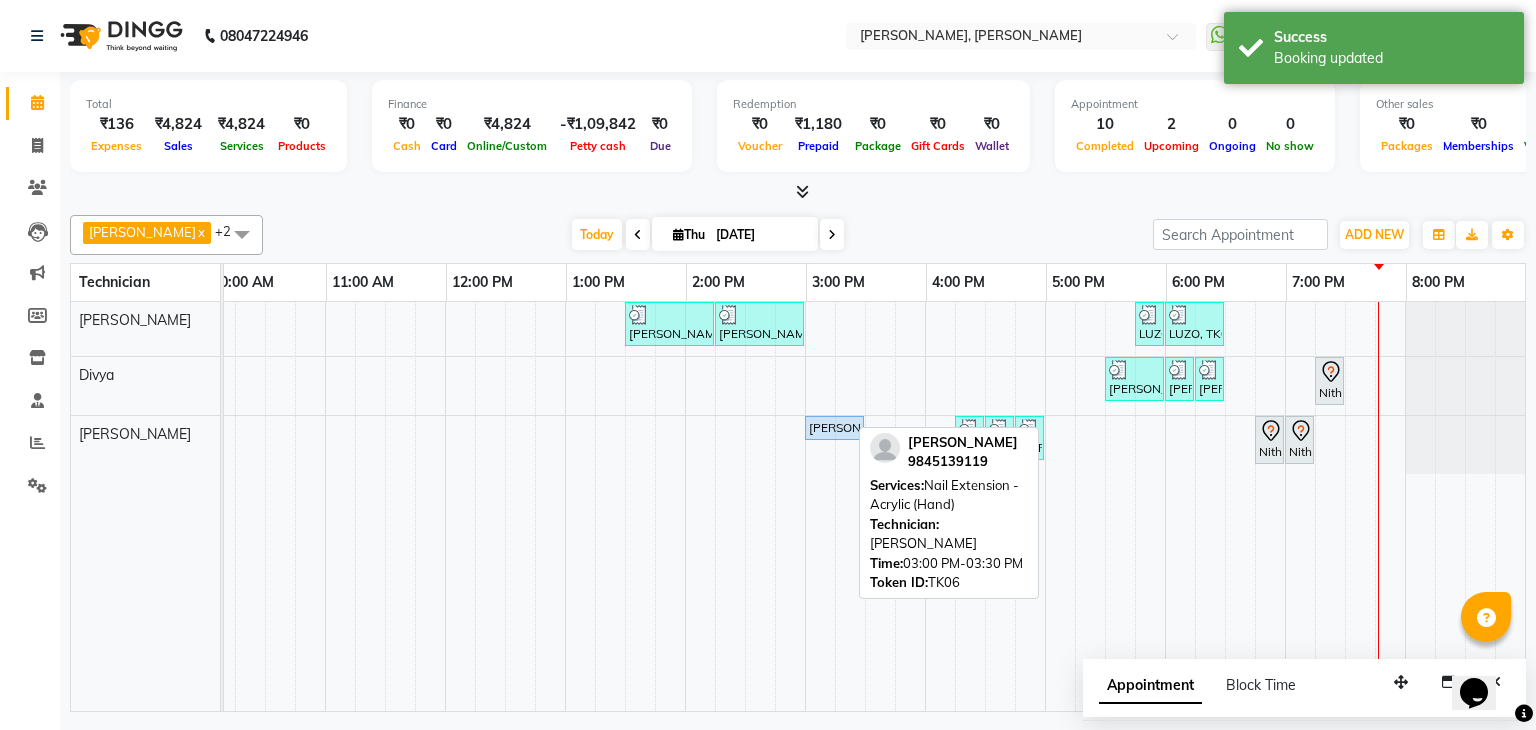 click on "[PERSON_NAME], TK06, 03:00 PM-03:30 PM, Nail Extension - Acrylic (Hand)" at bounding box center (834, 428) 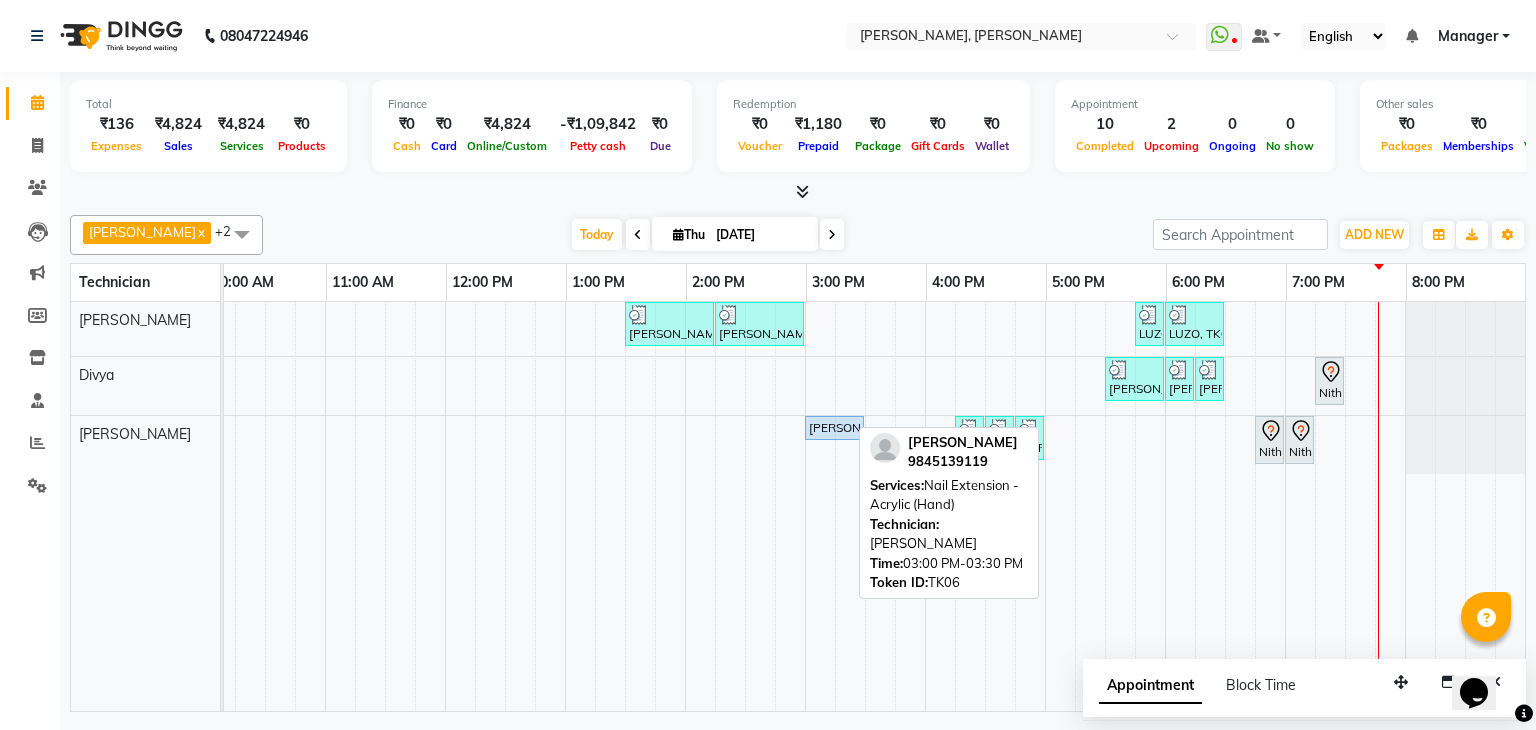 click on "[PERSON_NAME], TK06, 03:00 PM-03:30 PM, Nail Extension - Acrylic (Hand)" at bounding box center (834, 428) 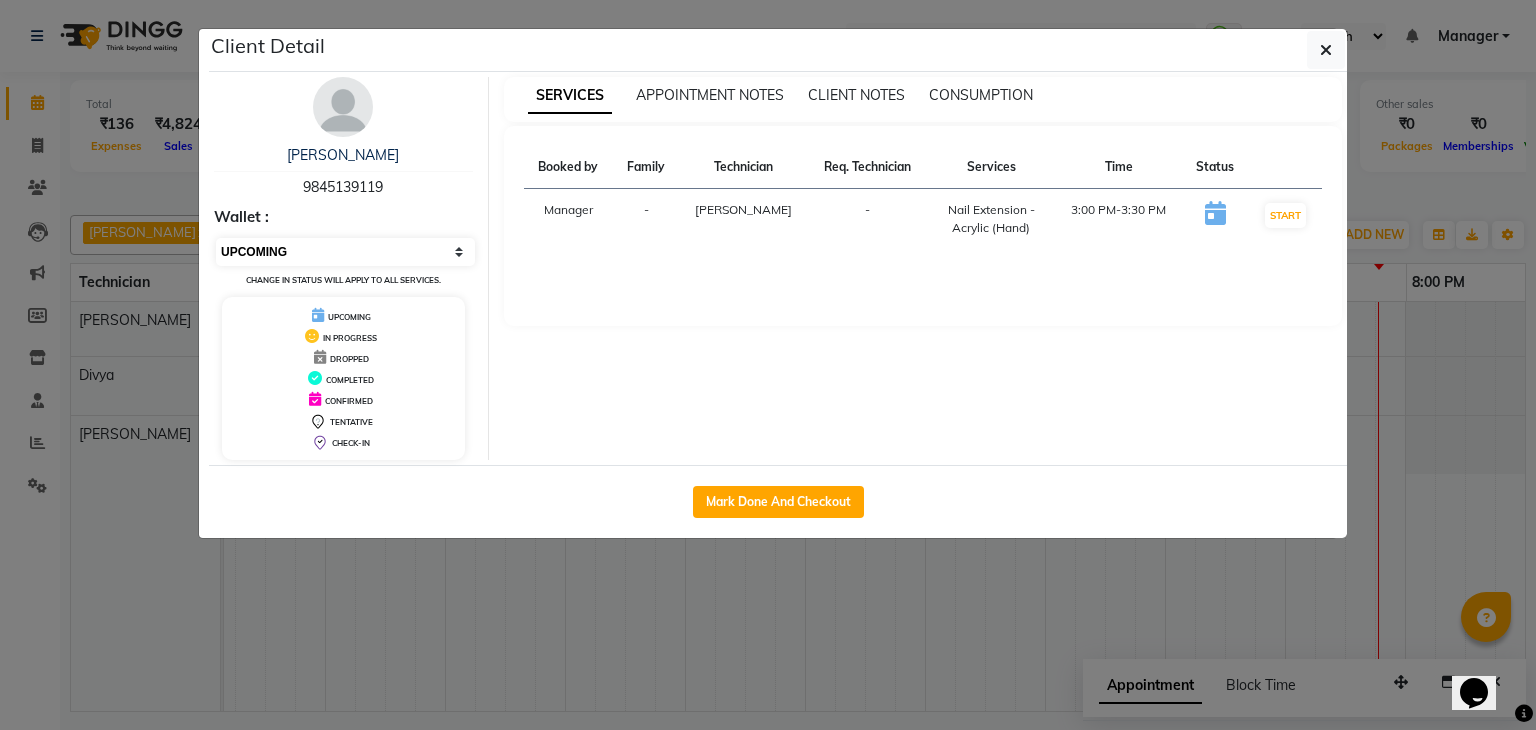 click on "Select IN SERVICE CONFIRMED TENTATIVE CHECK IN MARK DONE DROPPED UPCOMING" at bounding box center (345, 252) 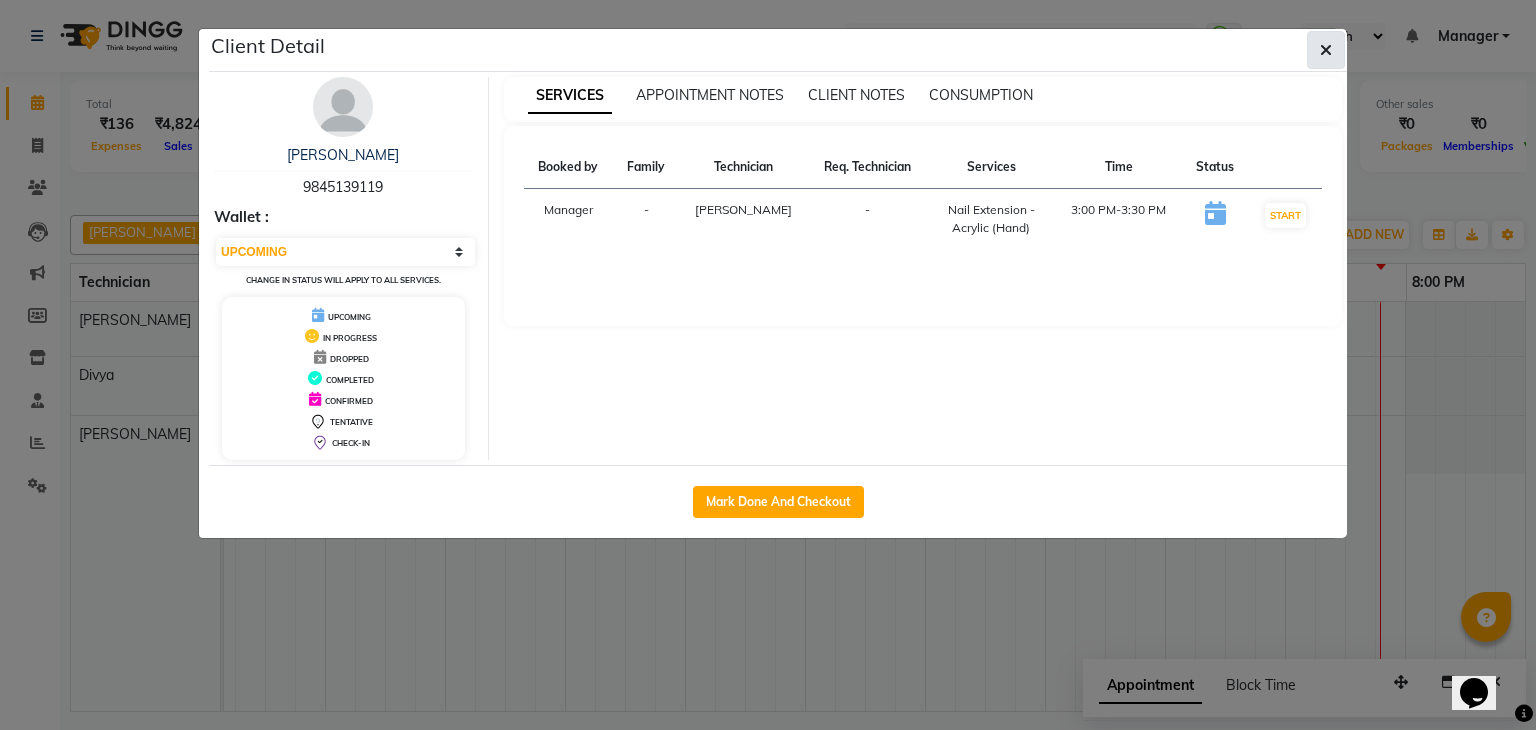 click 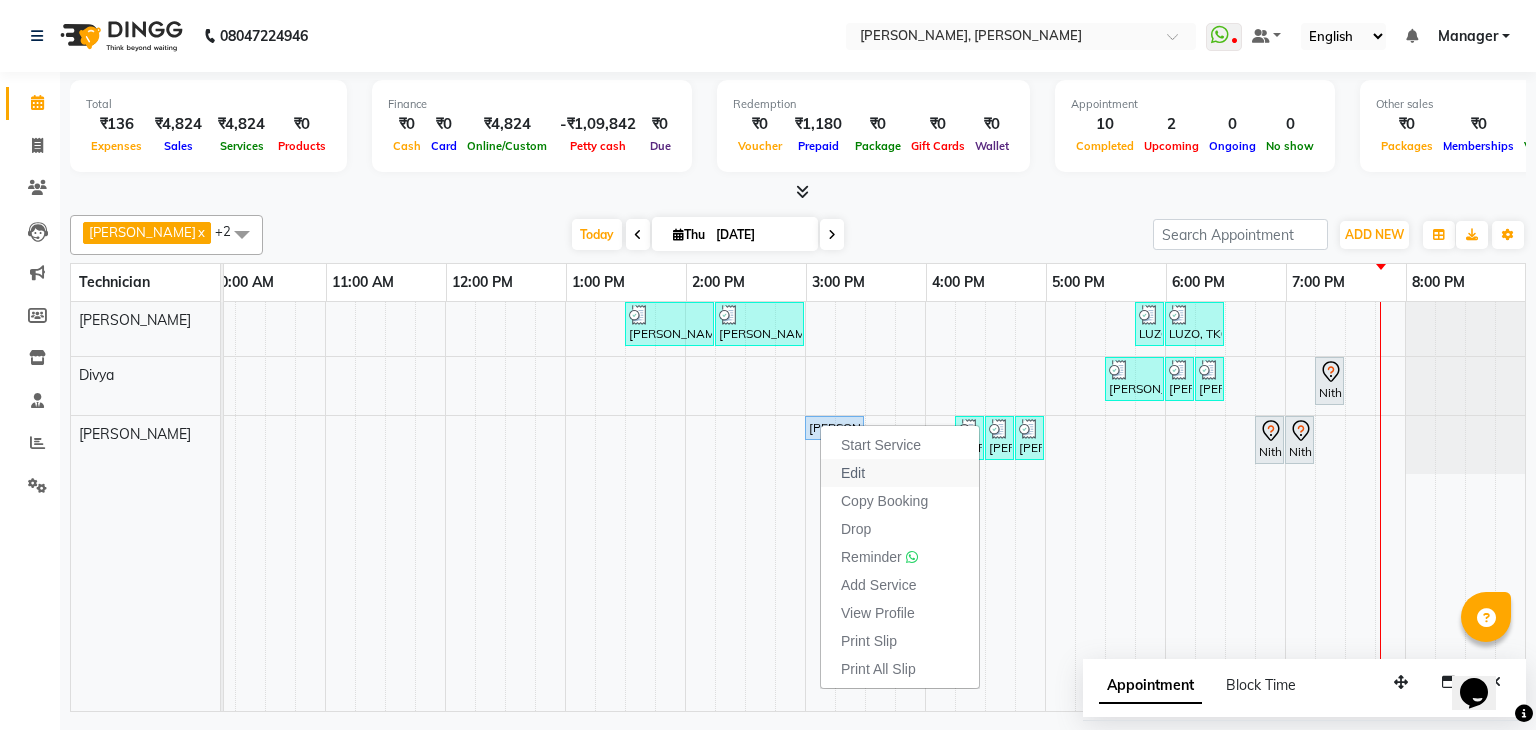 click on "Edit" at bounding box center [853, 473] 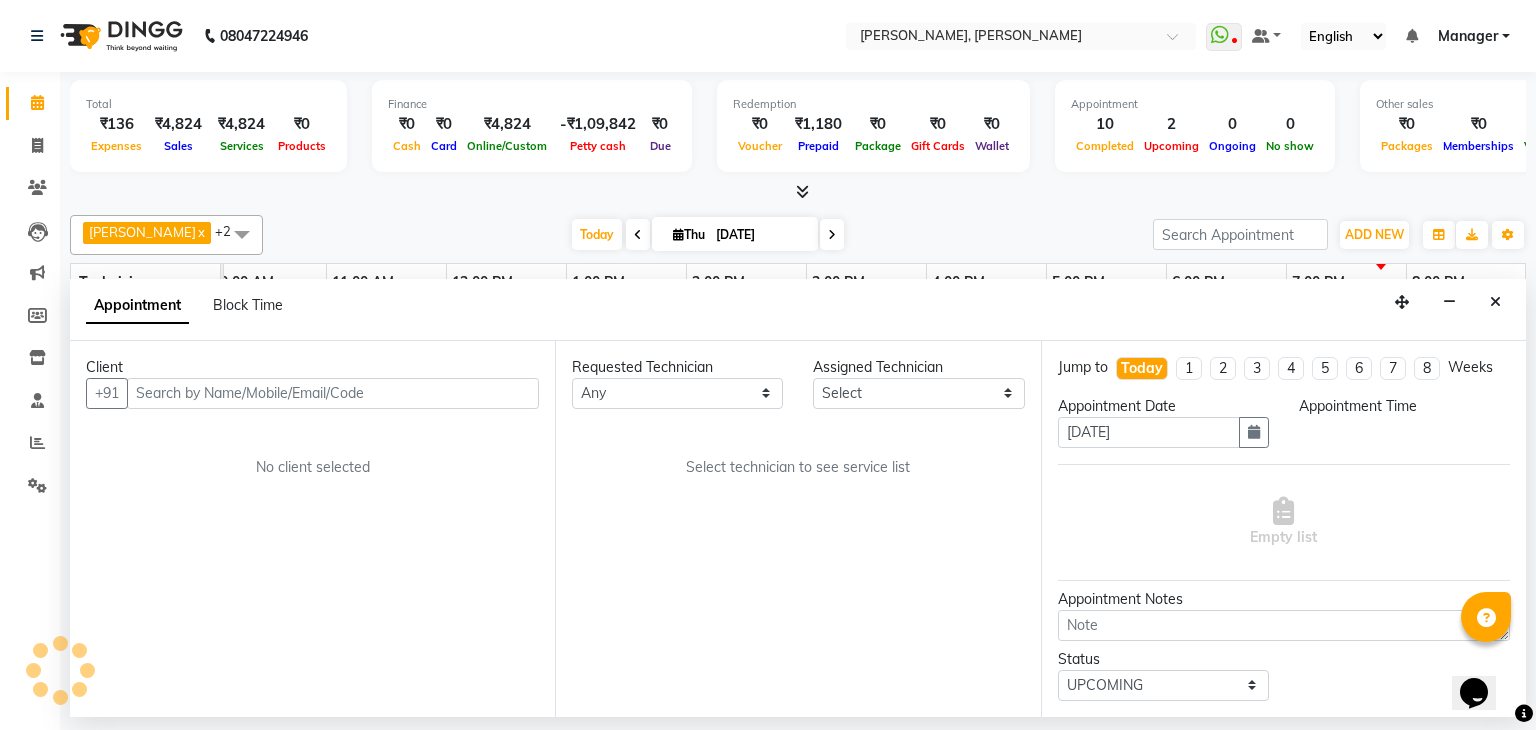 scroll, scrollTop: 0, scrollLeft: 258, axis: horizontal 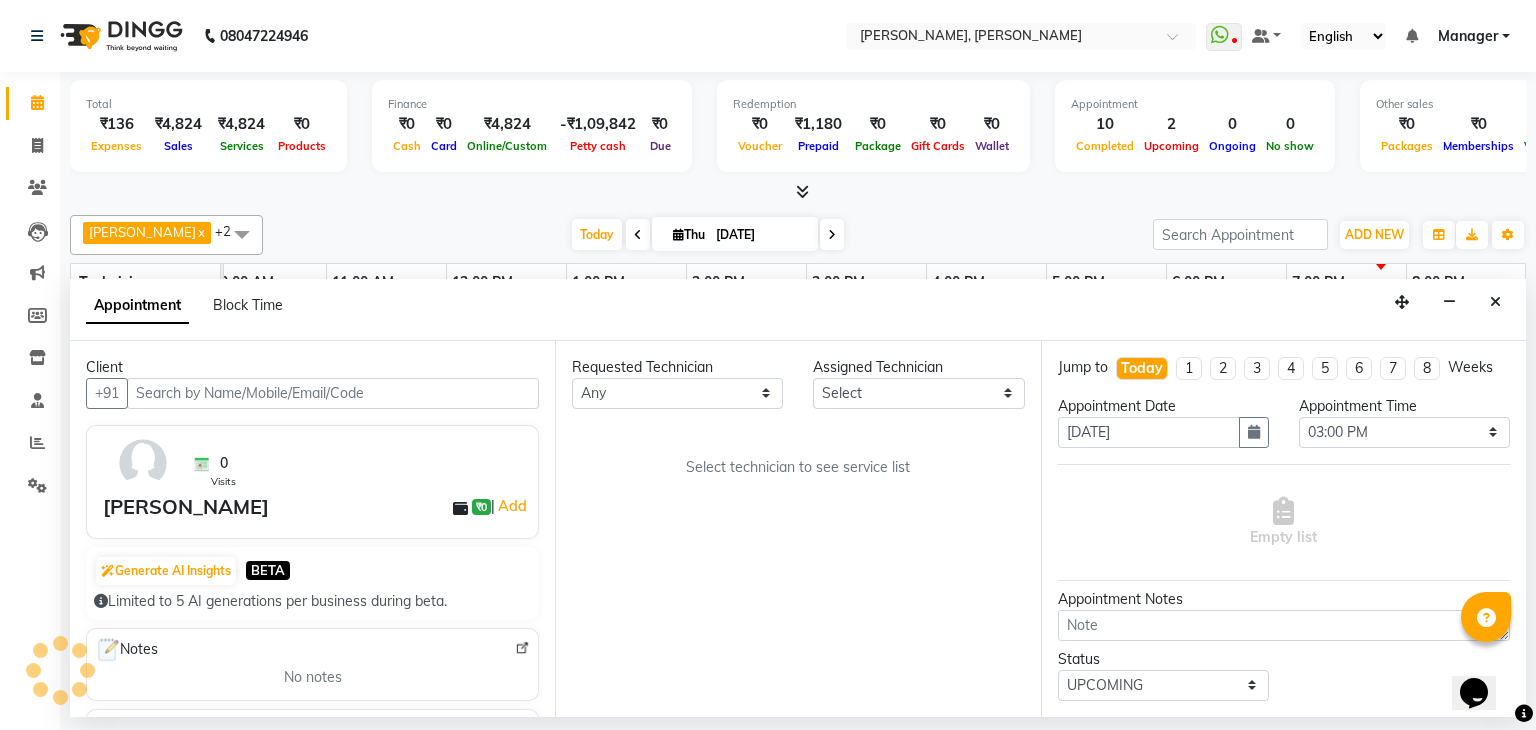 select on "81777" 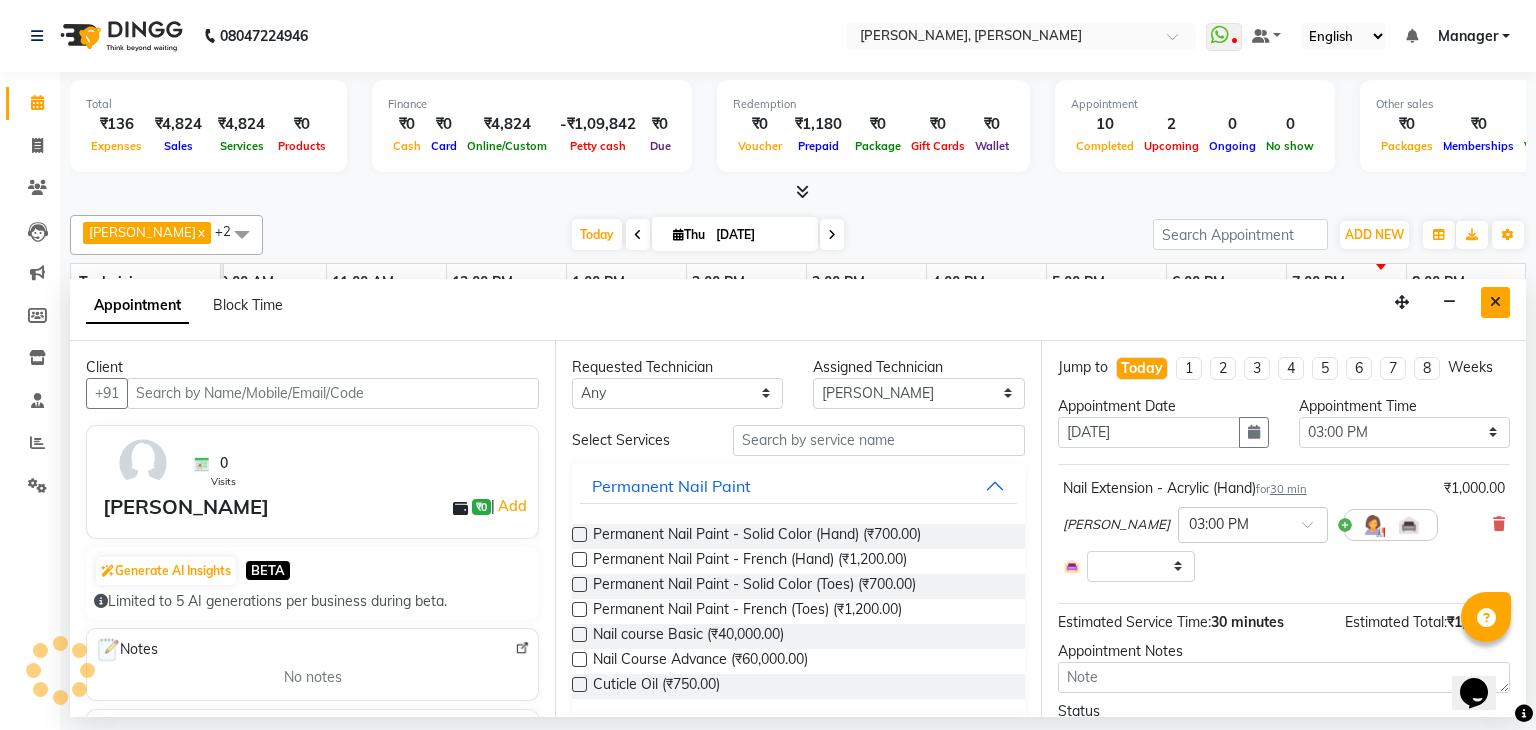 select on "3204" 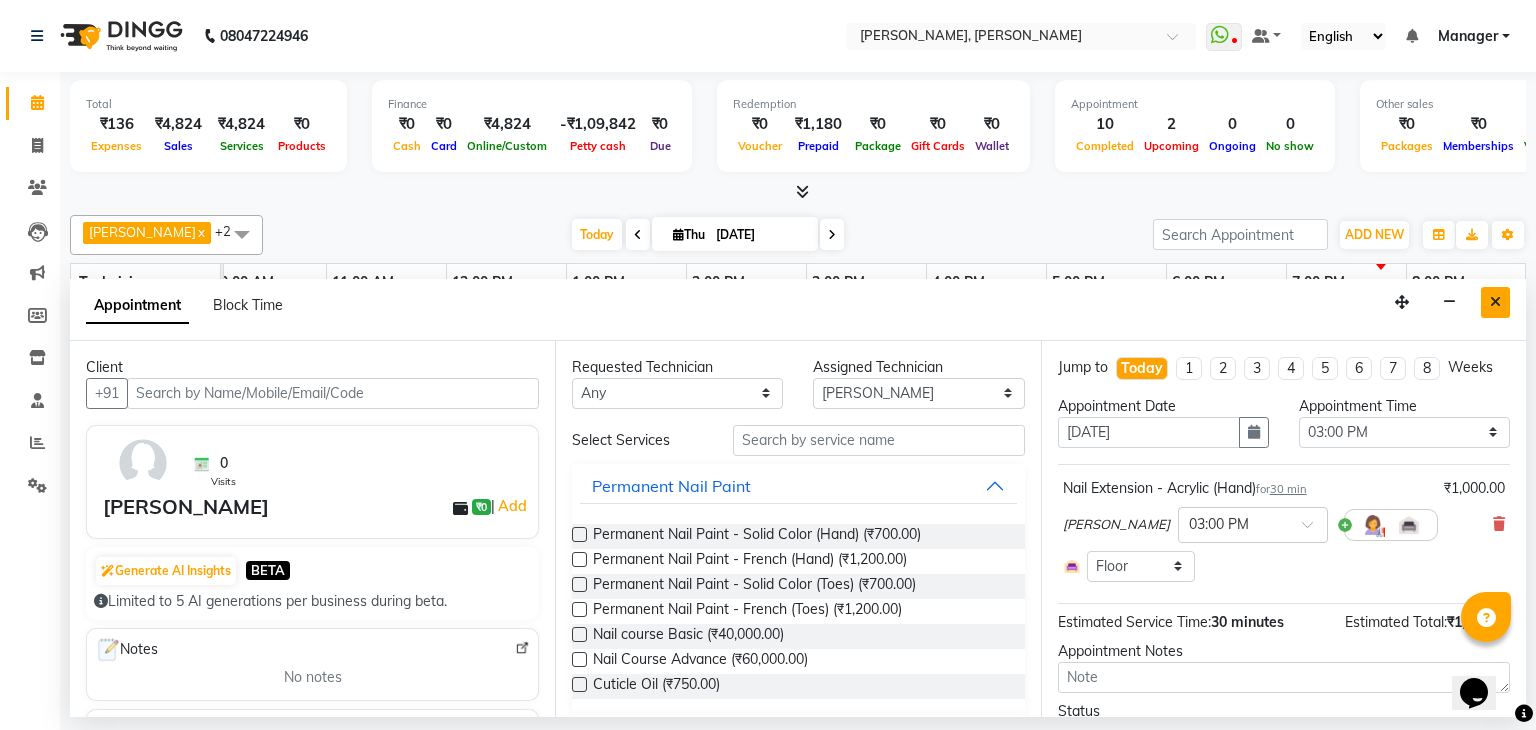 click at bounding box center [1495, 302] 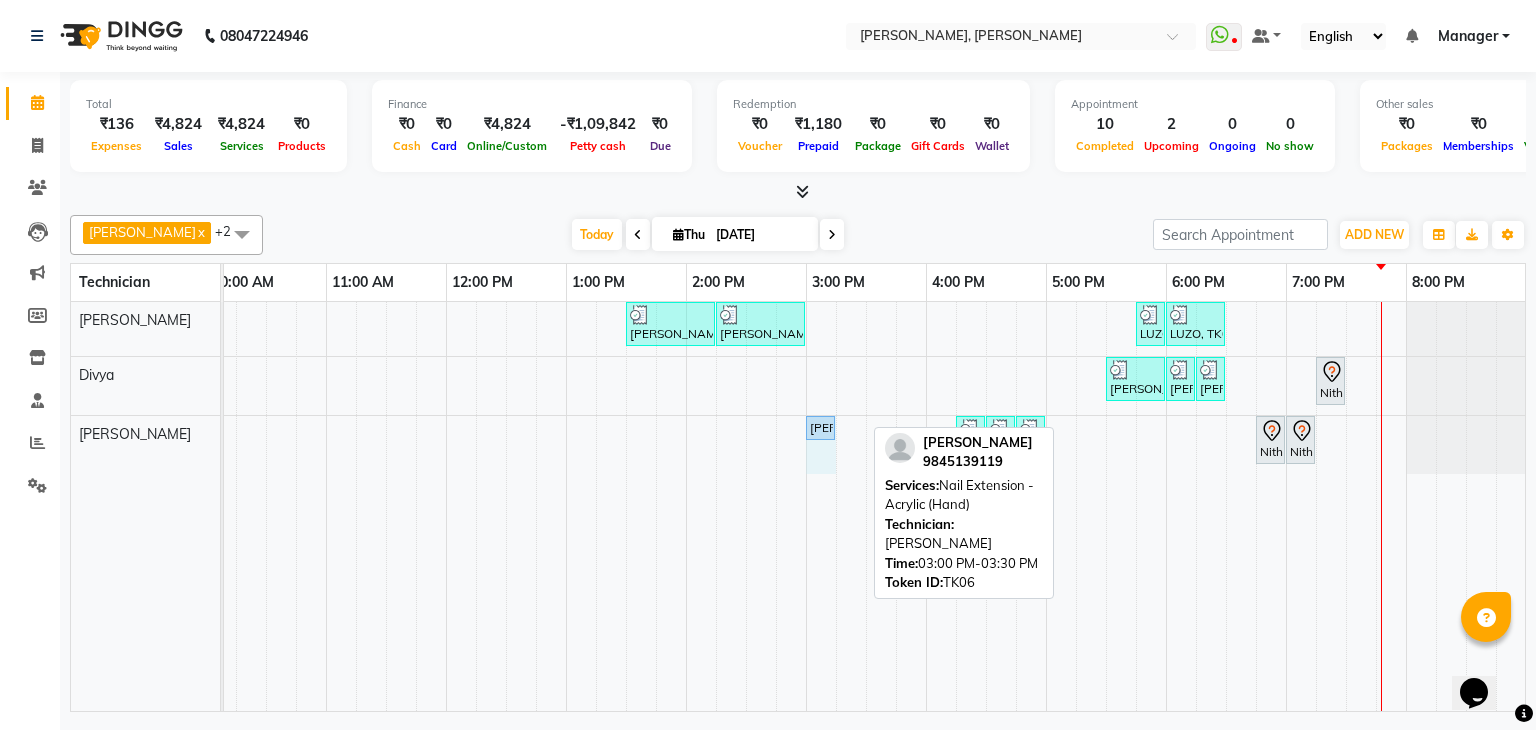 drag, startPoint x: 861, startPoint y: 421, endPoint x: 818, endPoint y: 421, distance: 43 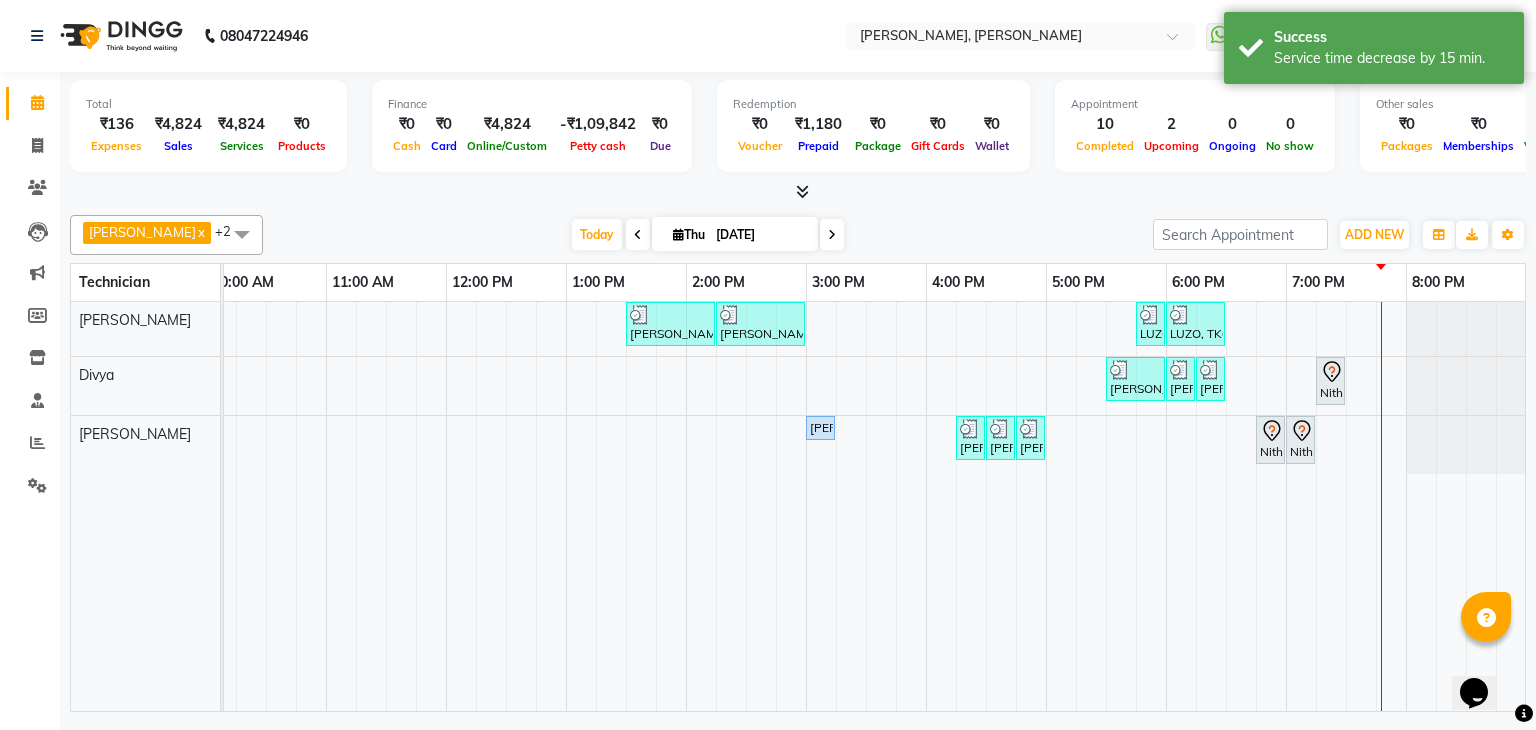 scroll, scrollTop: 0, scrollLeft: 134, axis: horizontal 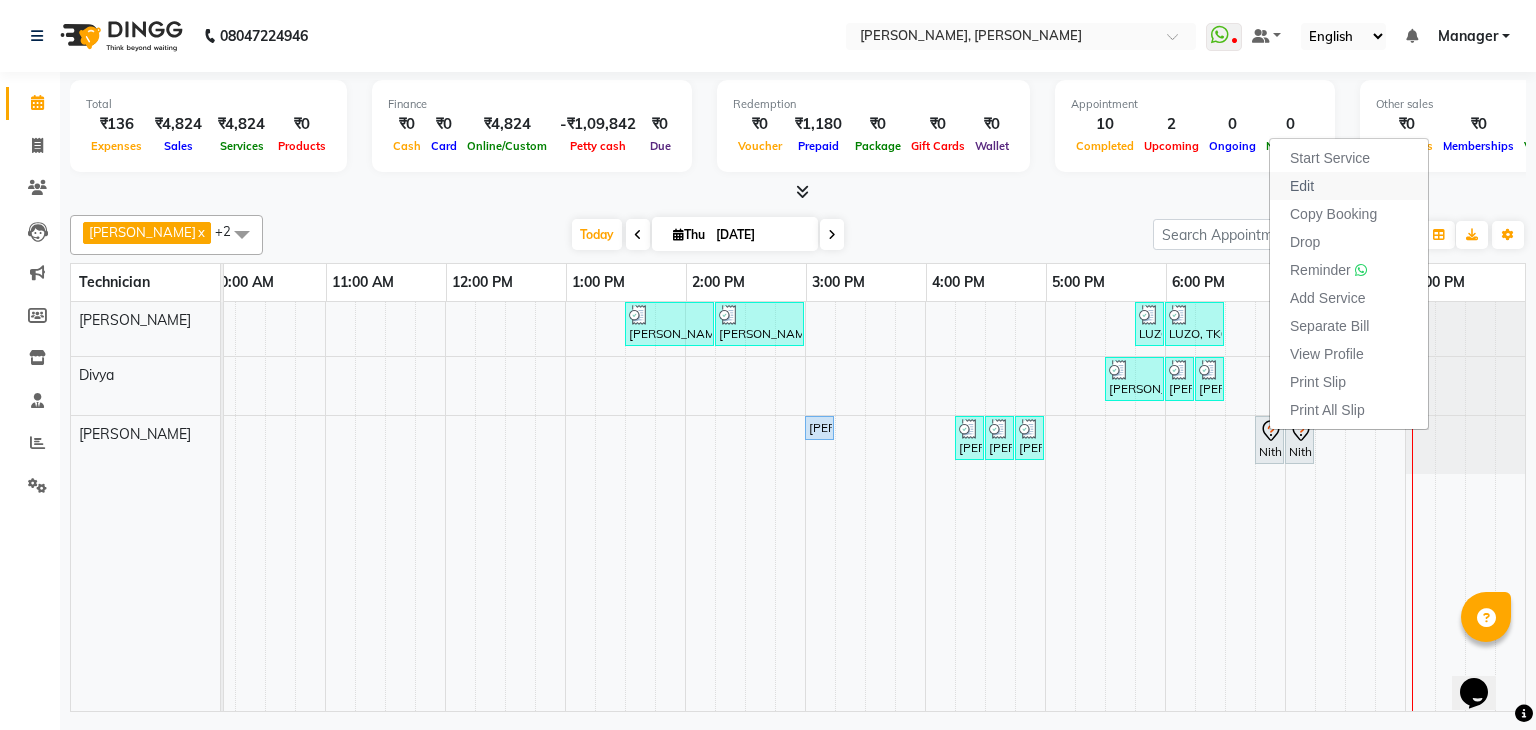 click on "Edit" at bounding box center [1349, 186] 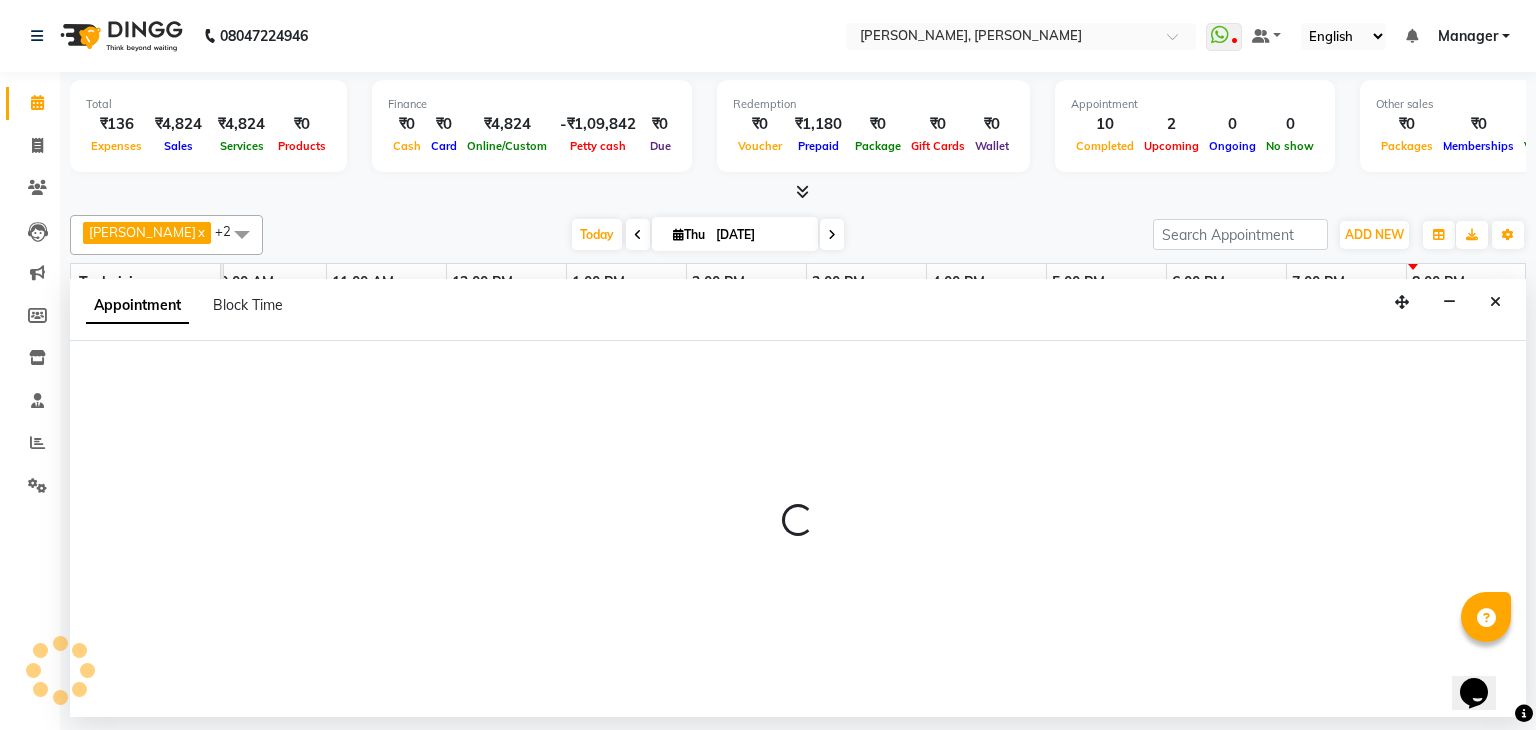 select on "tentative" 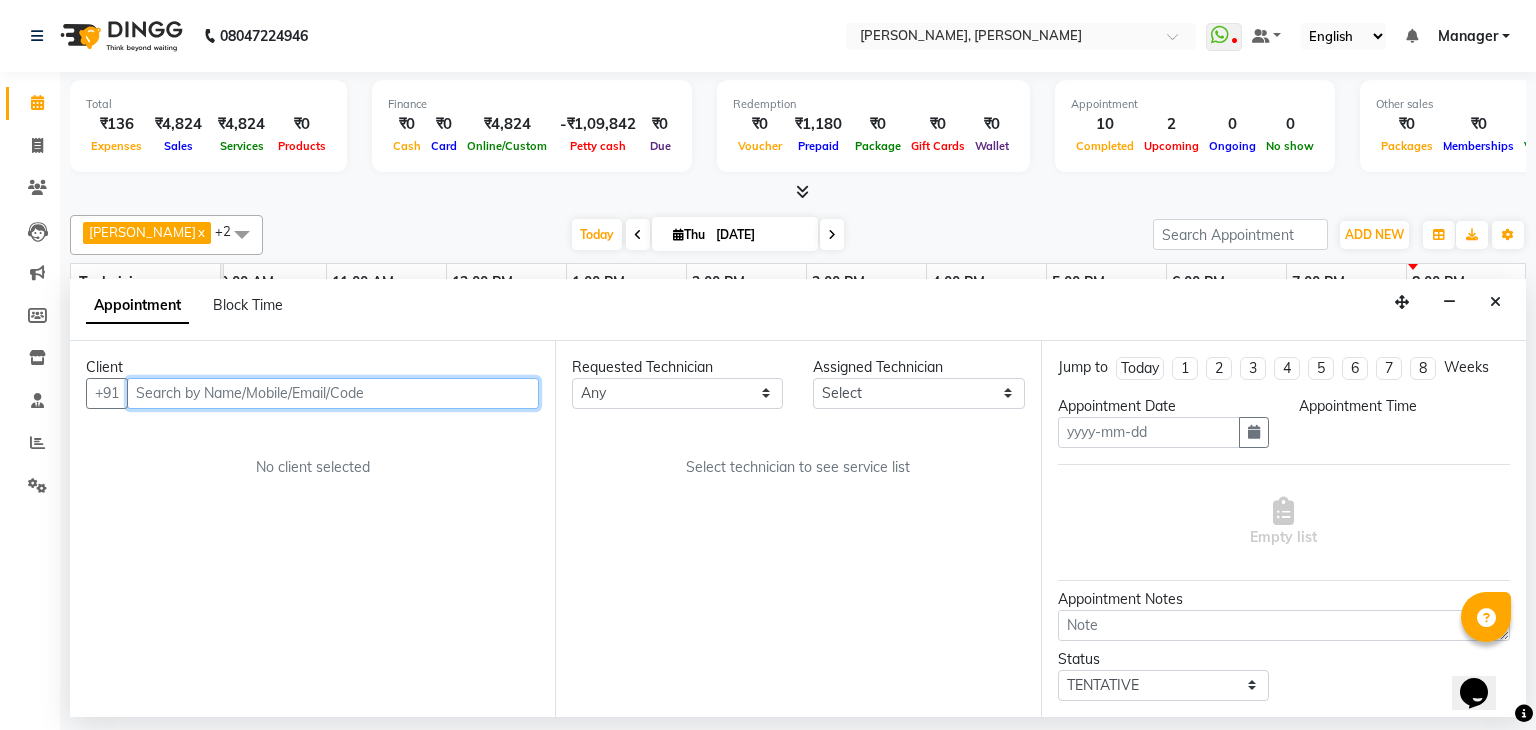 type on "[DATE]" 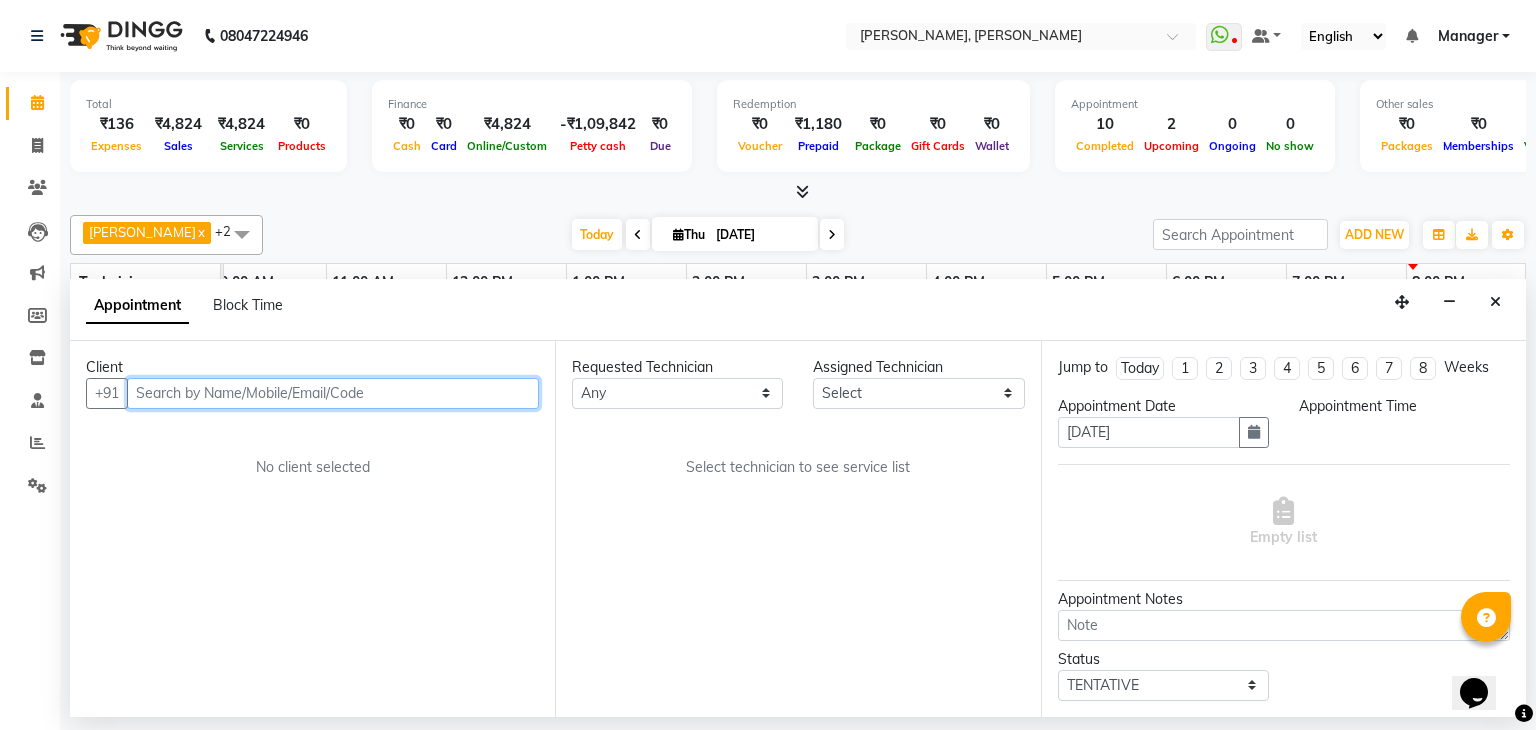 select on "72520" 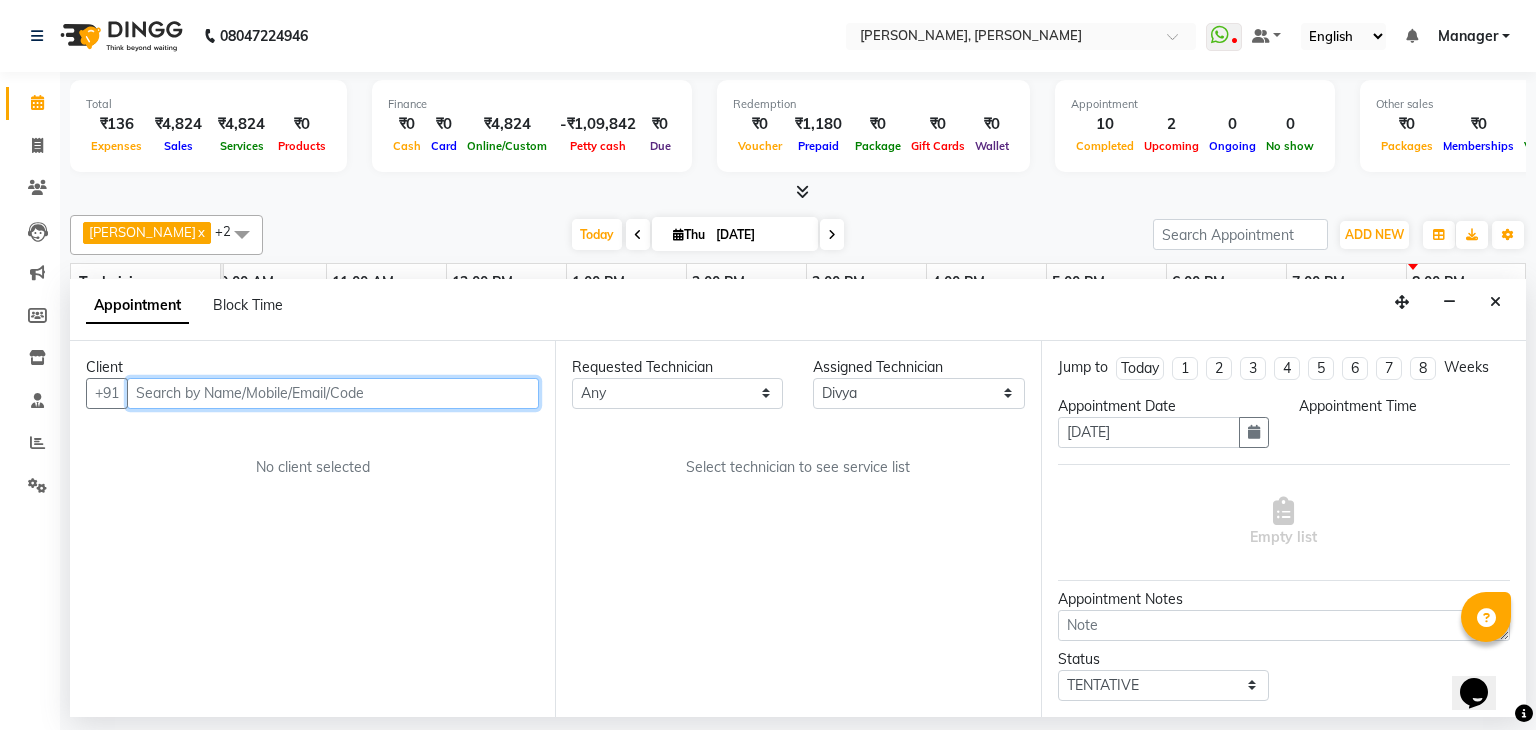 scroll, scrollTop: 0, scrollLeft: 258, axis: horizontal 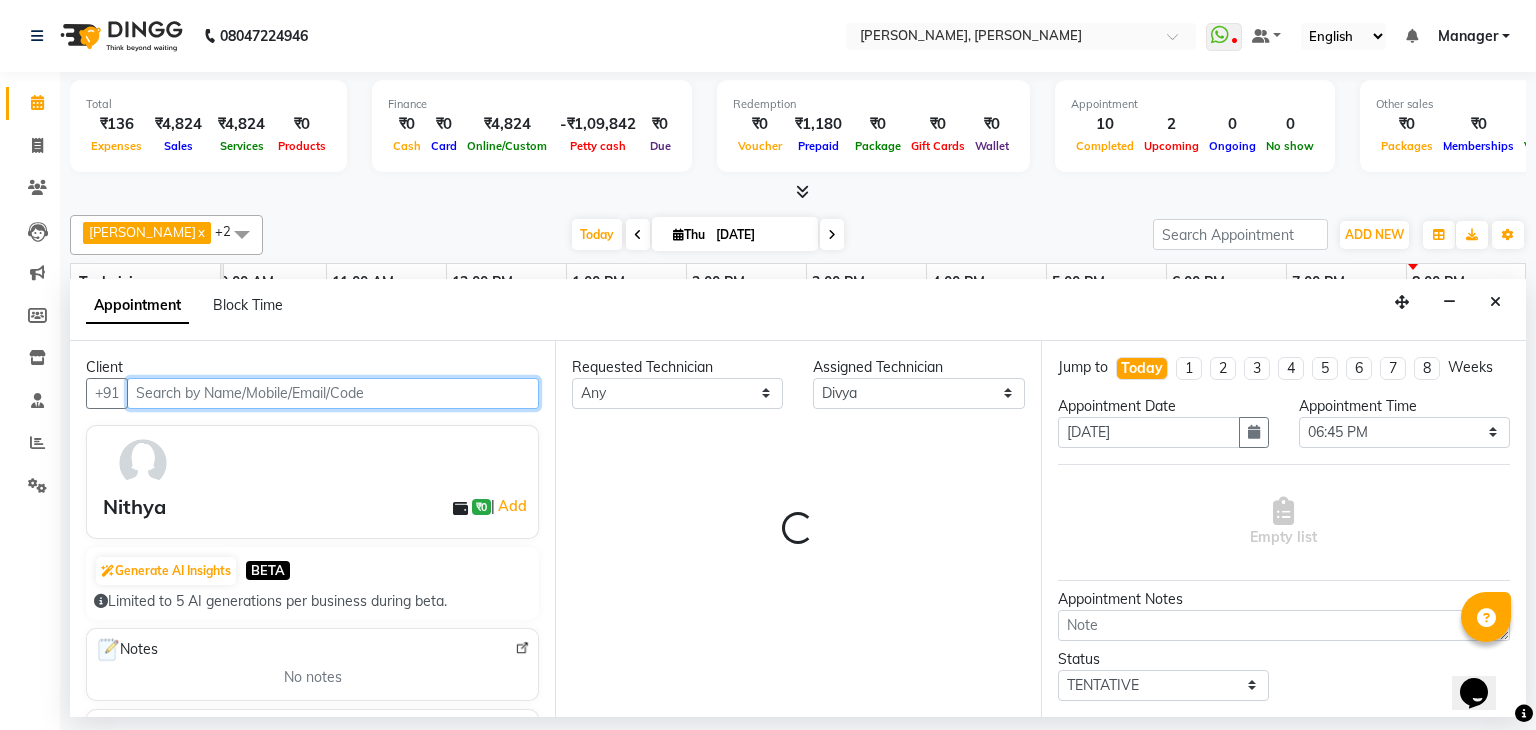 select on "3204" 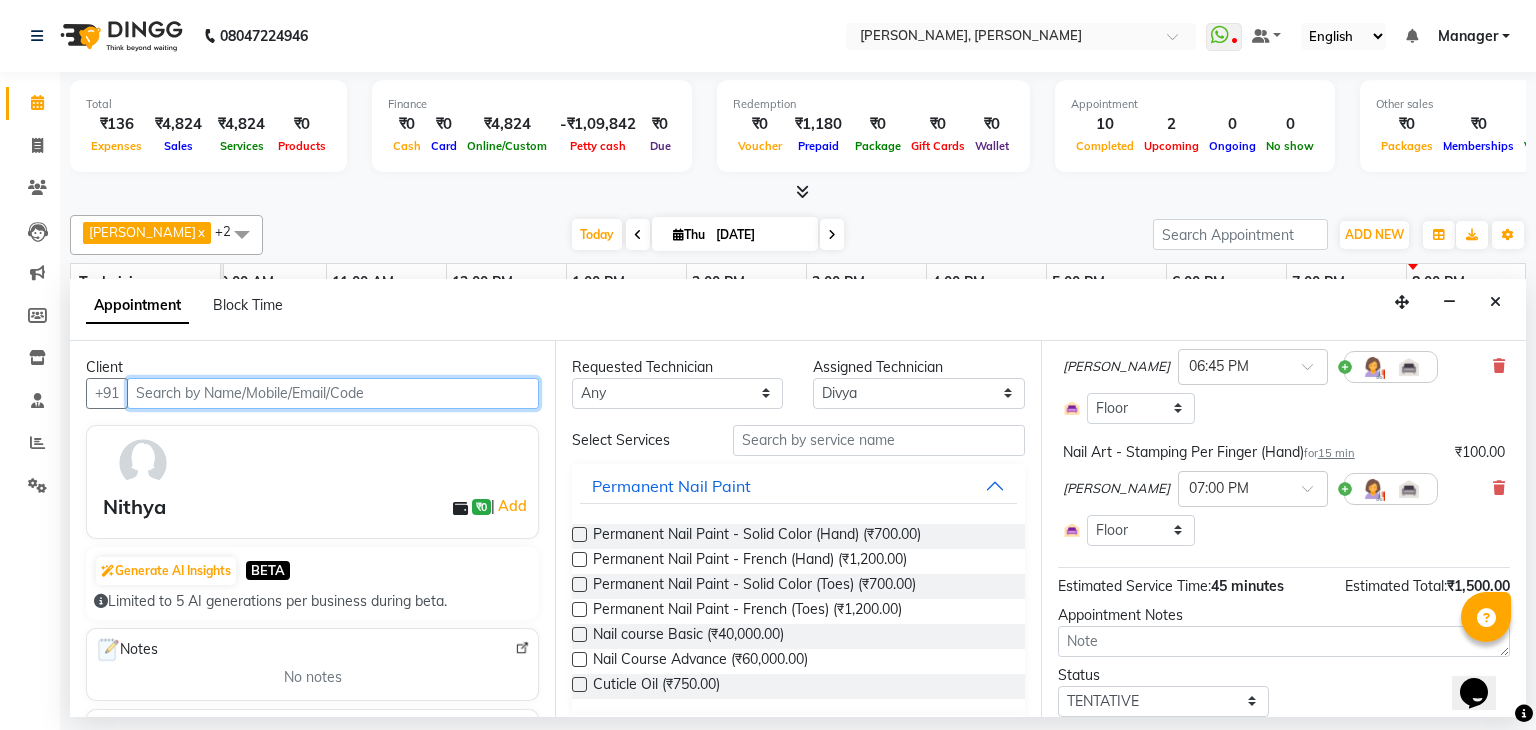 scroll, scrollTop: 284, scrollLeft: 0, axis: vertical 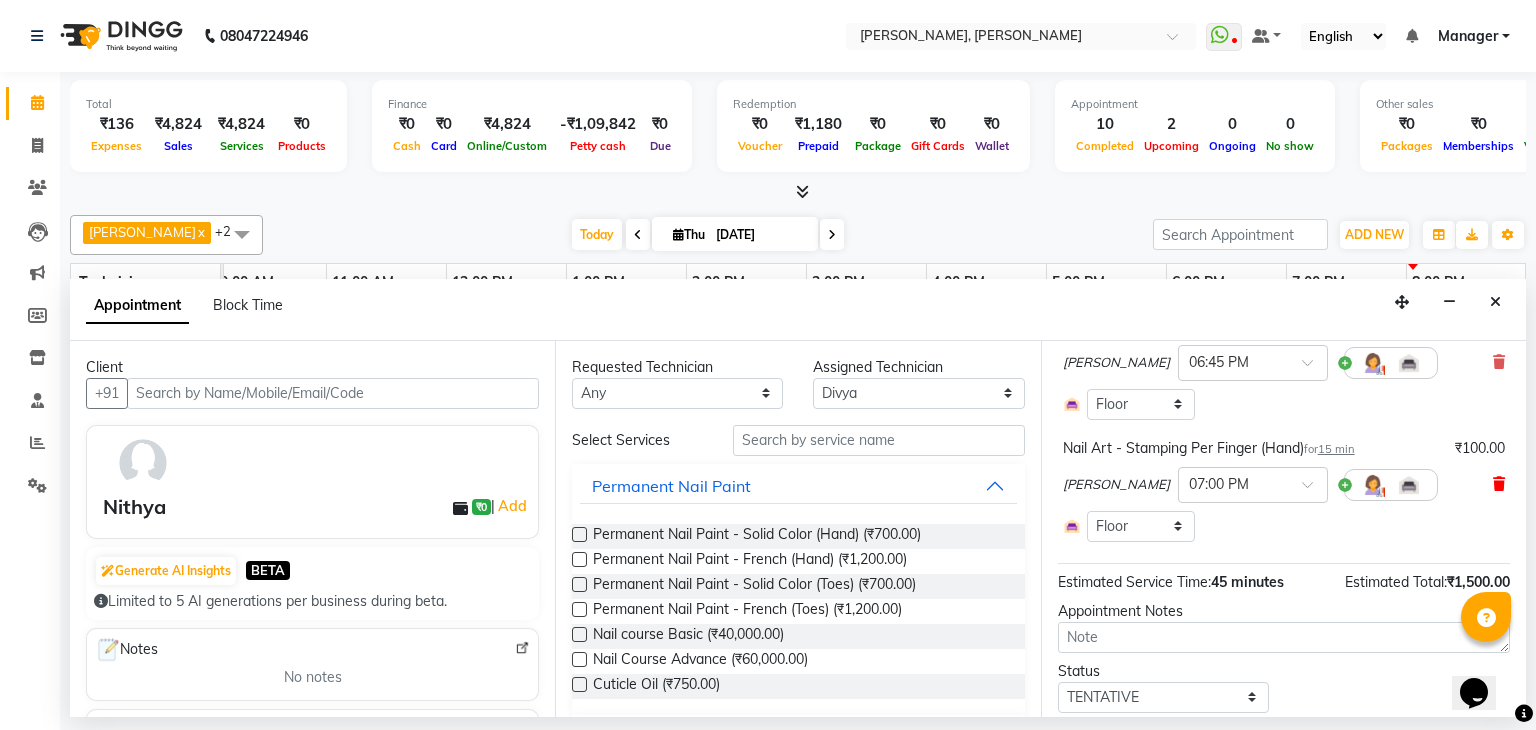 click at bounding box center [1499, 484] 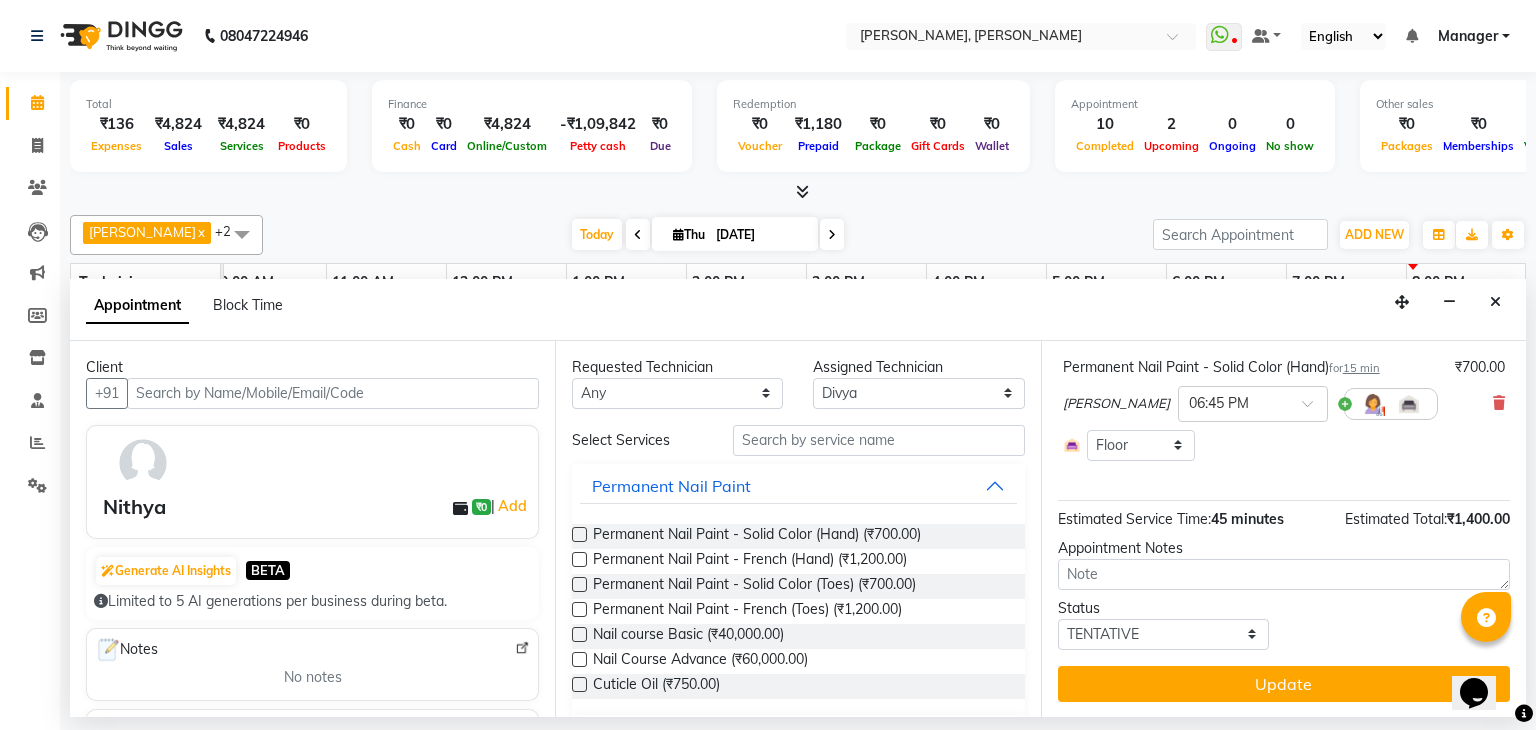 scroll, scrollTop: 183, scrollLeft: 0, axis: vertical 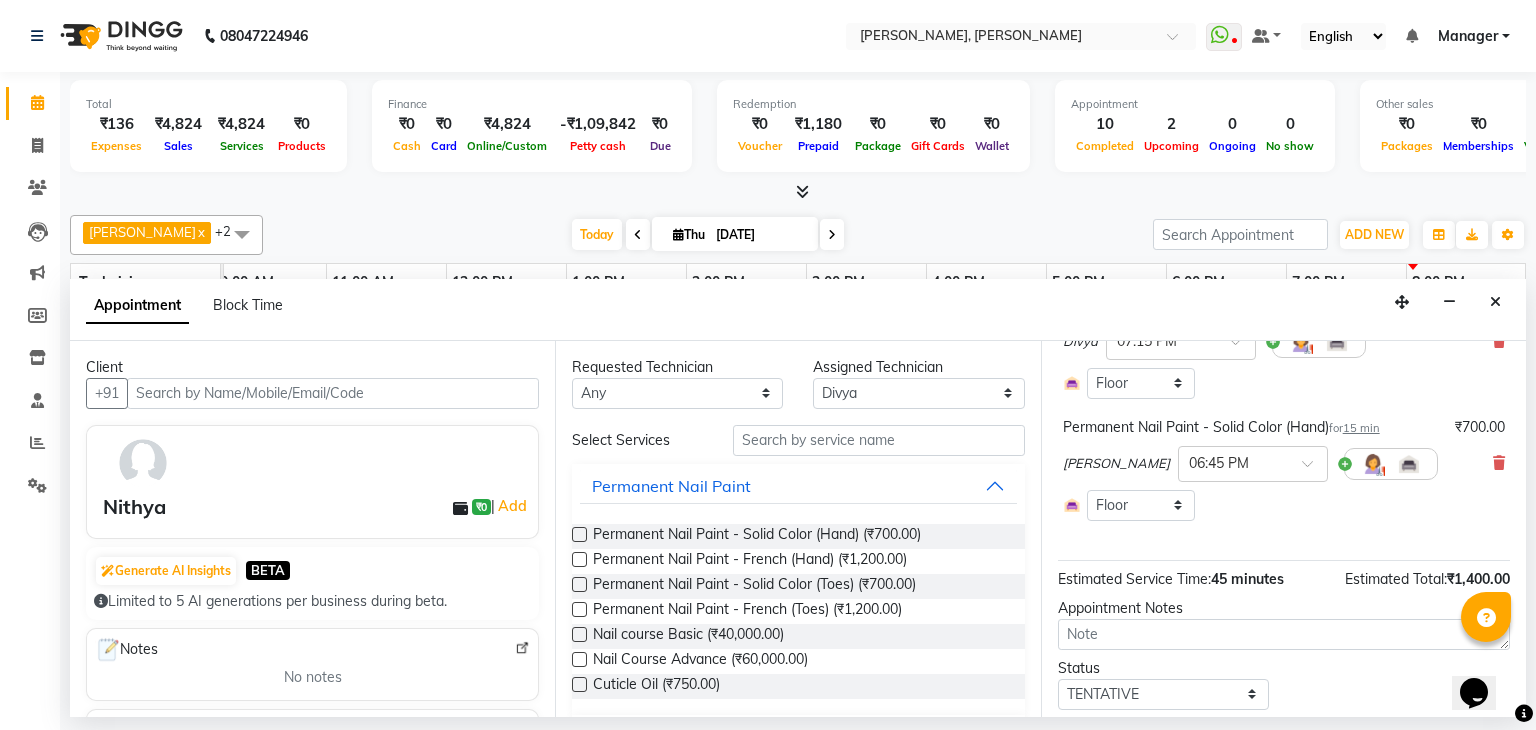click on "[PERSON_NAME] × 06:45 PM" at bounding box center [1284, 464] 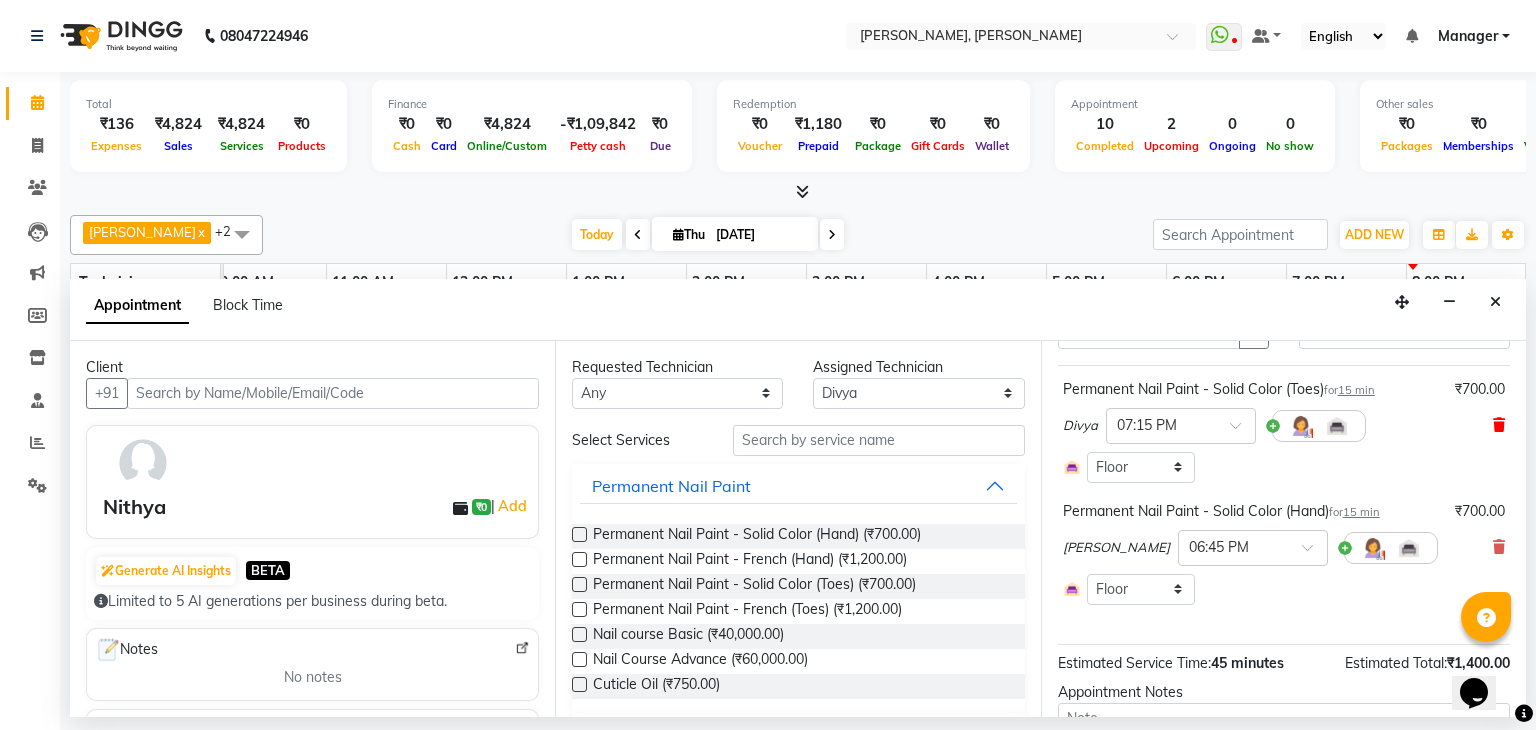 click at bounding box center (1499, 425) 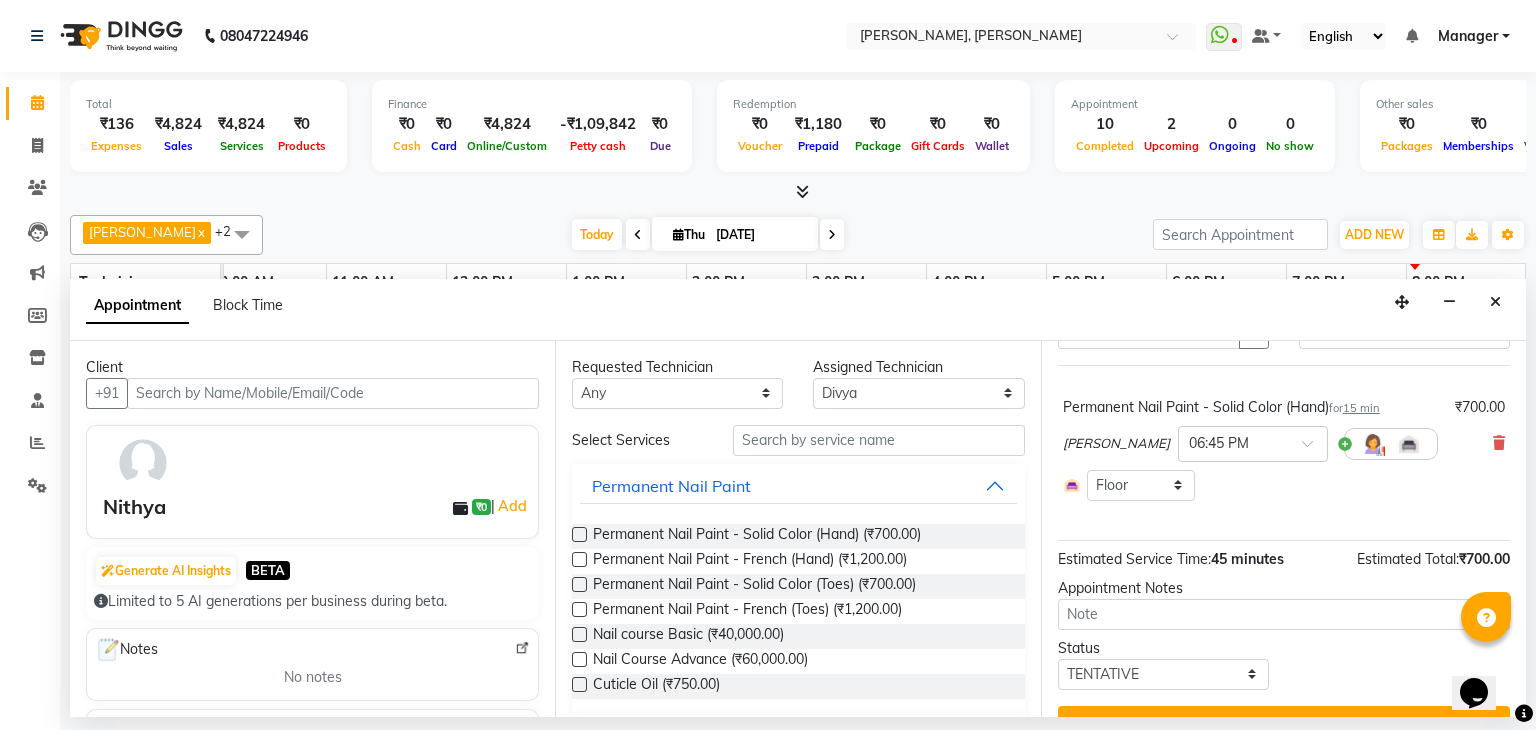 scroll, scrollTop: 139, scrollLeft: 0, axis: vertical 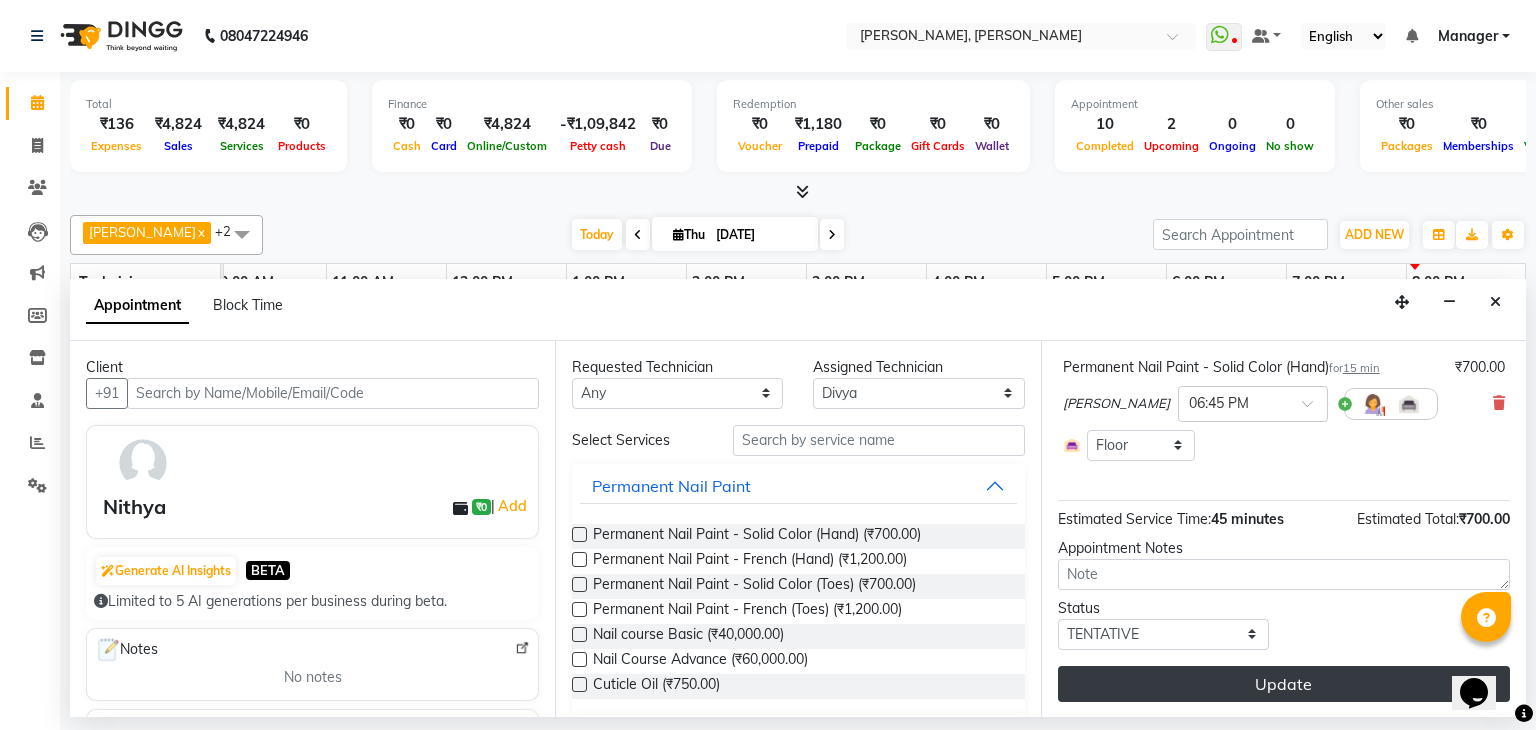 click on "Update" at bounding box center (1284, 684) 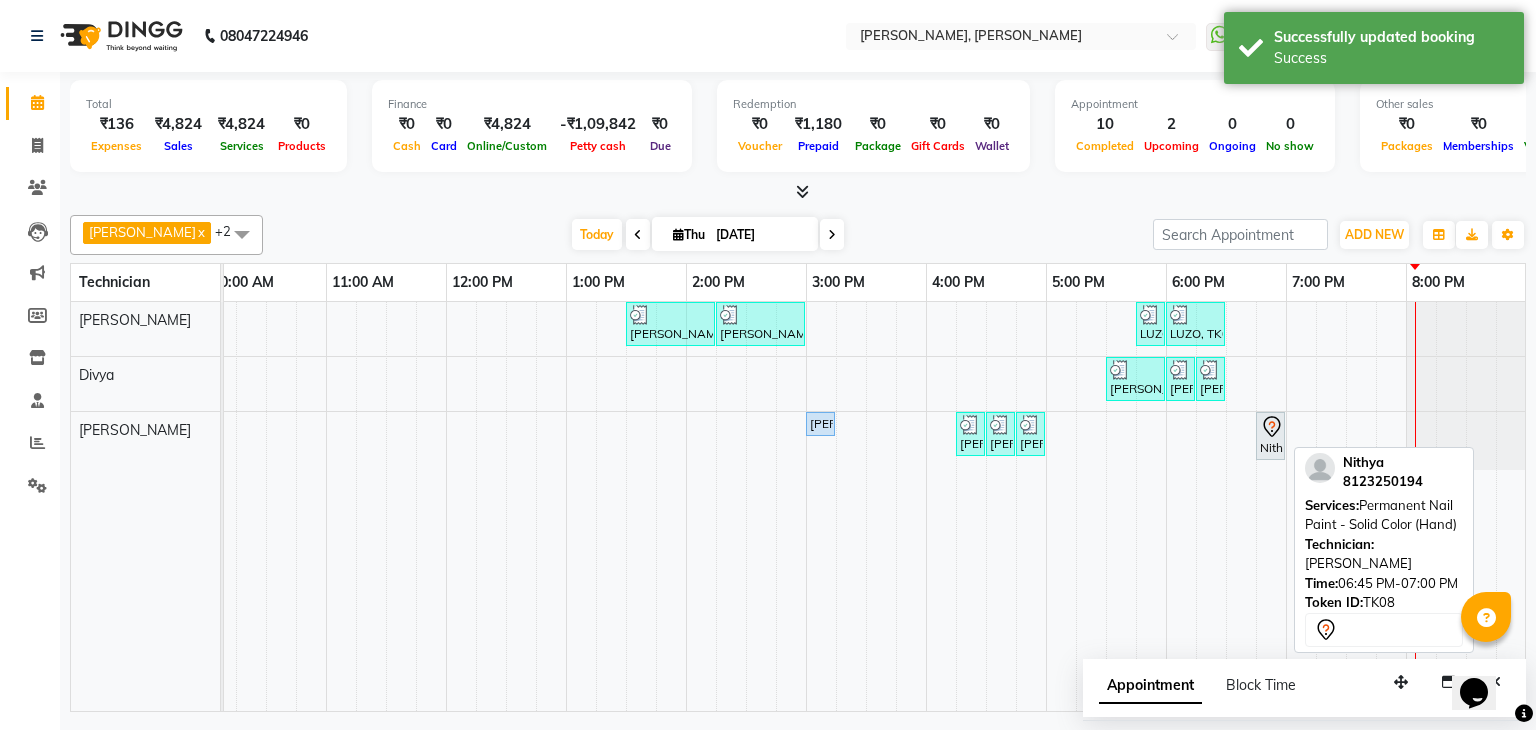 click 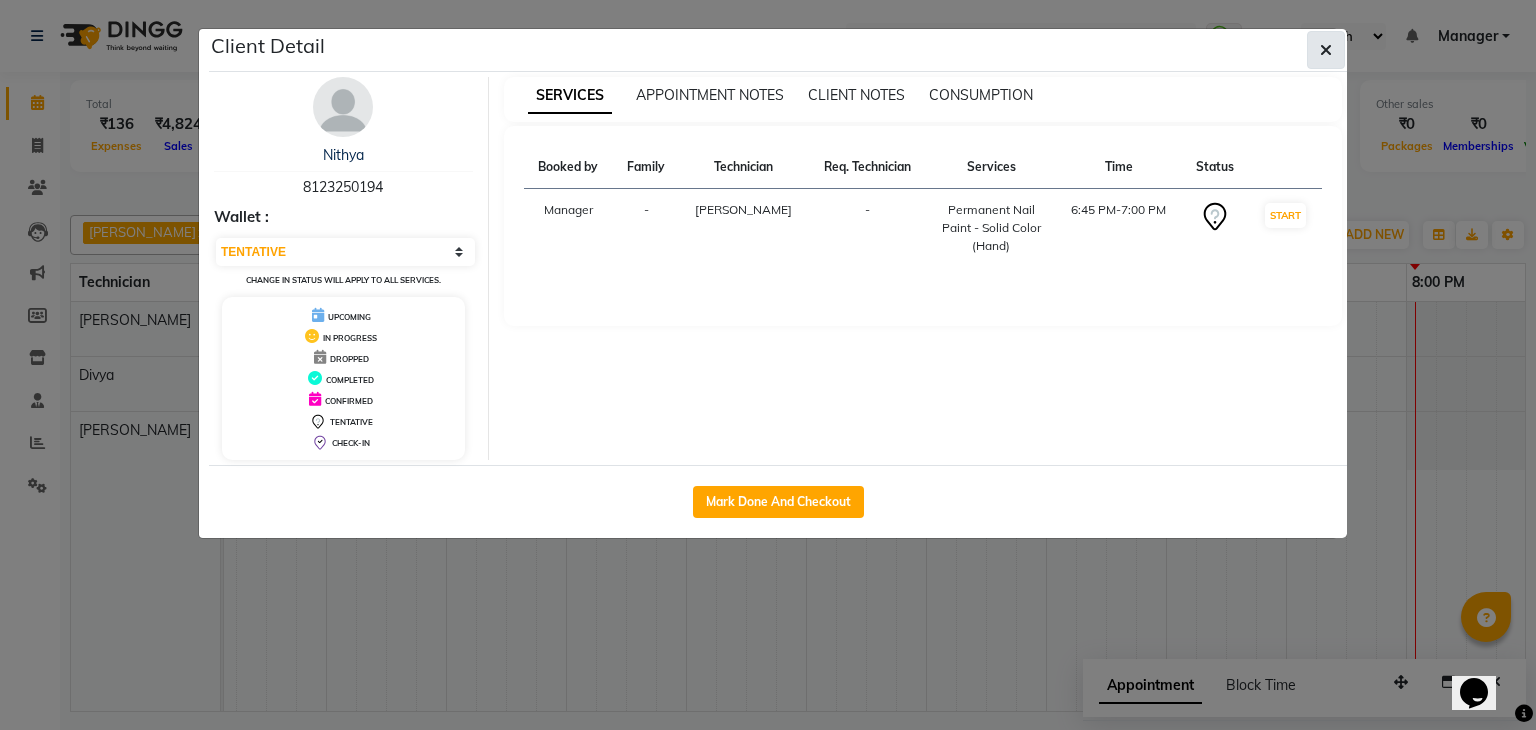 click 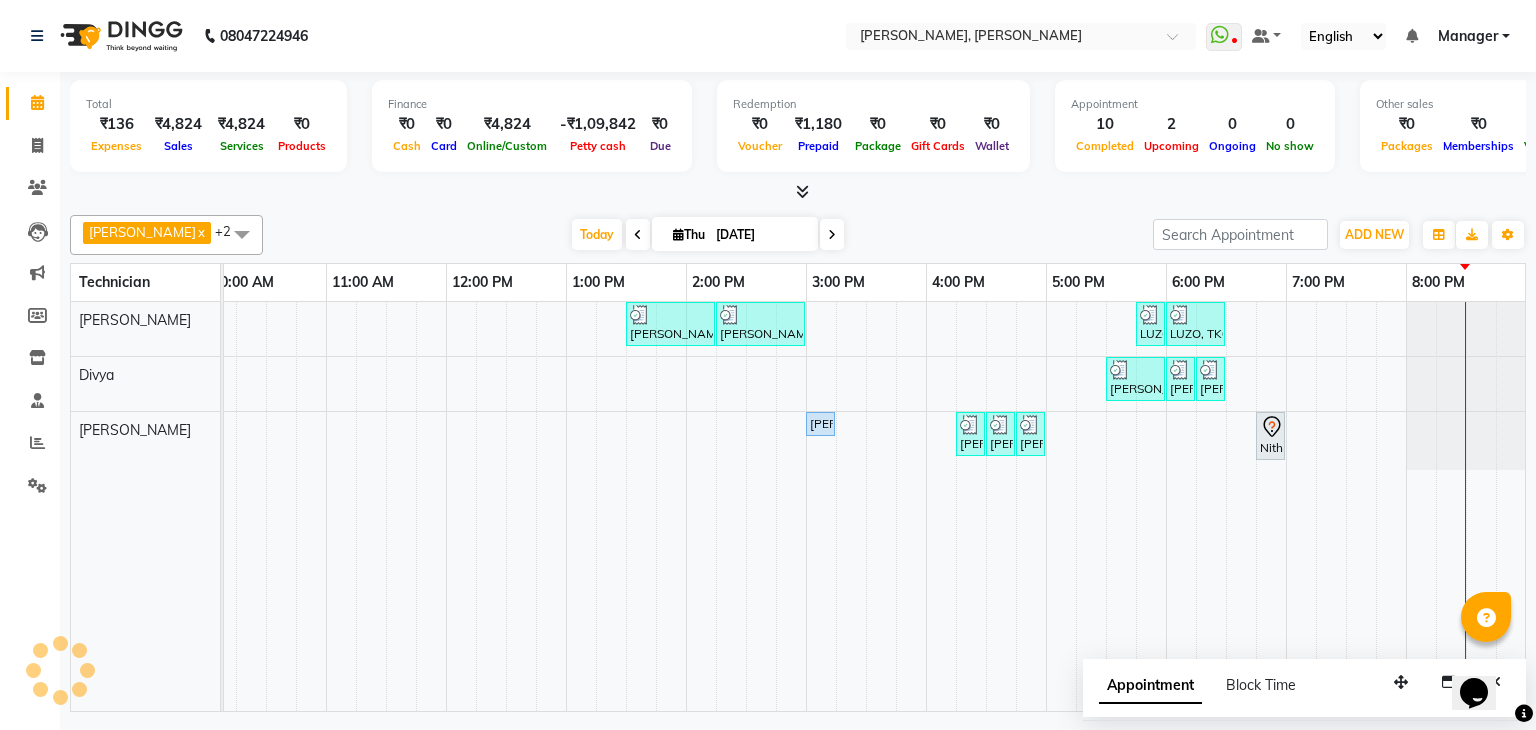 scroll, scrollTop: 0, scrollLeft: 98, axis: horizontal 